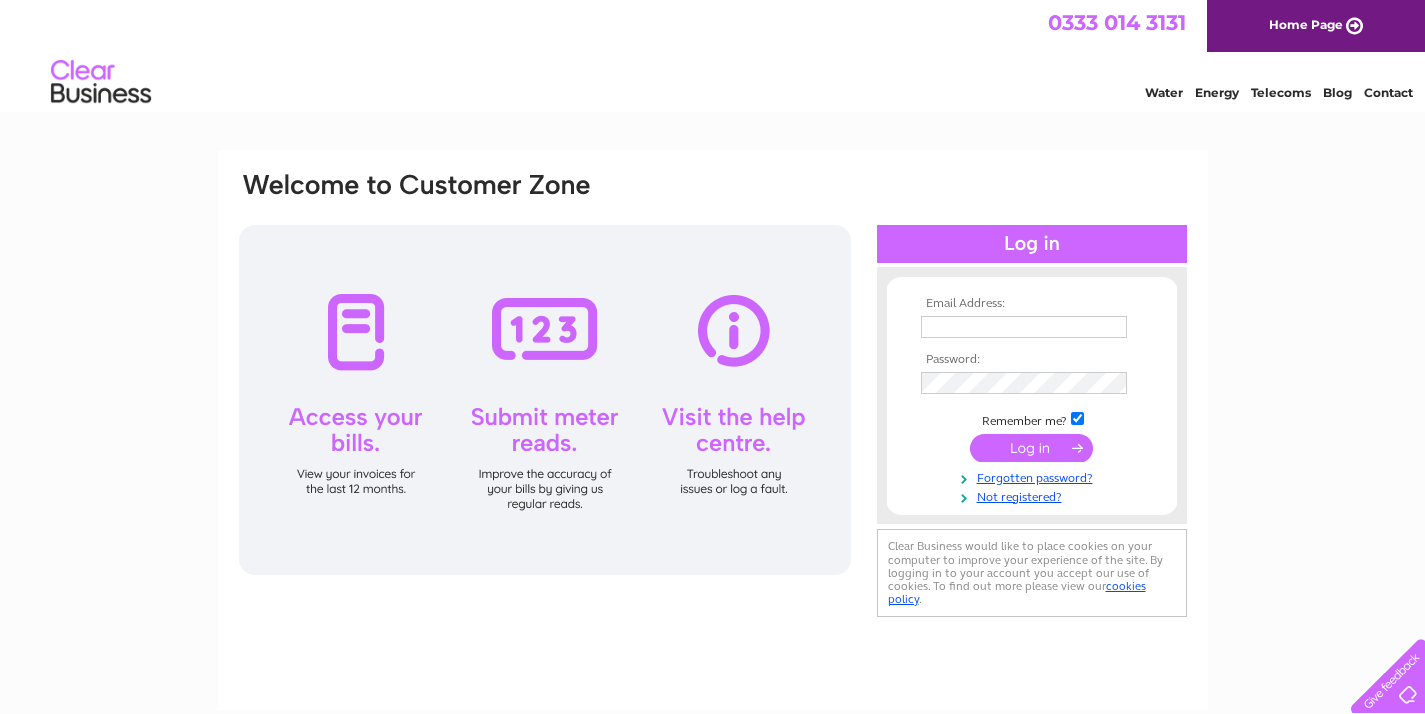 scroll, scrollTop: 7, scrollLeft: 0, axis: vertical 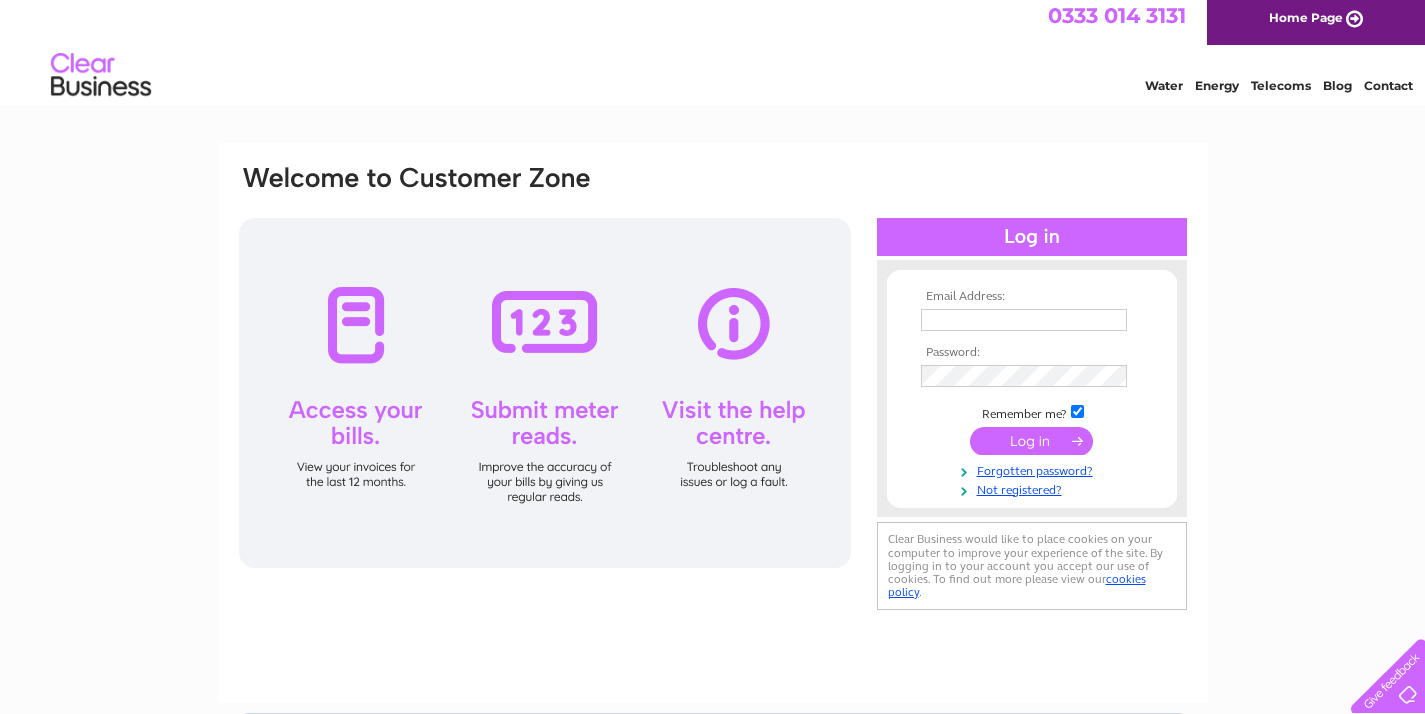 click at bounding box center (1024, 320) 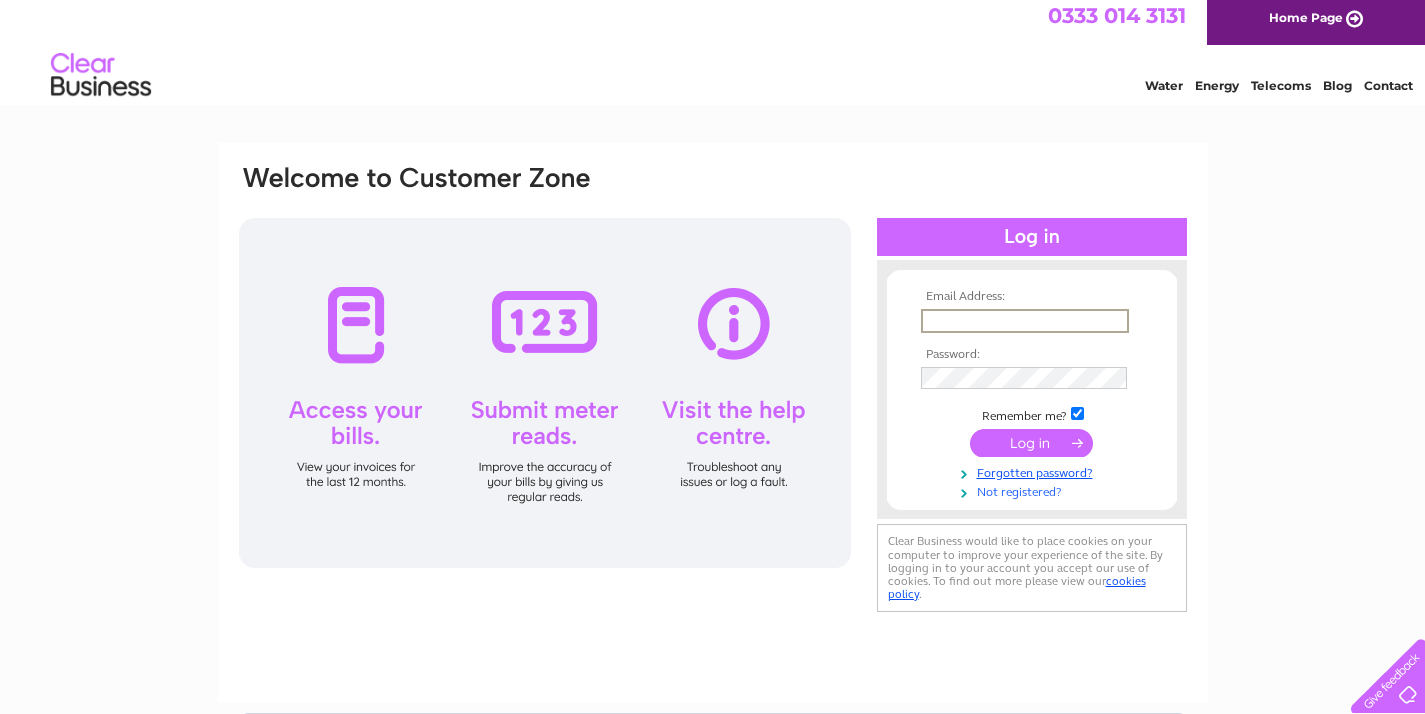 click on "Not registered?" at bounding box center [1034, 490] 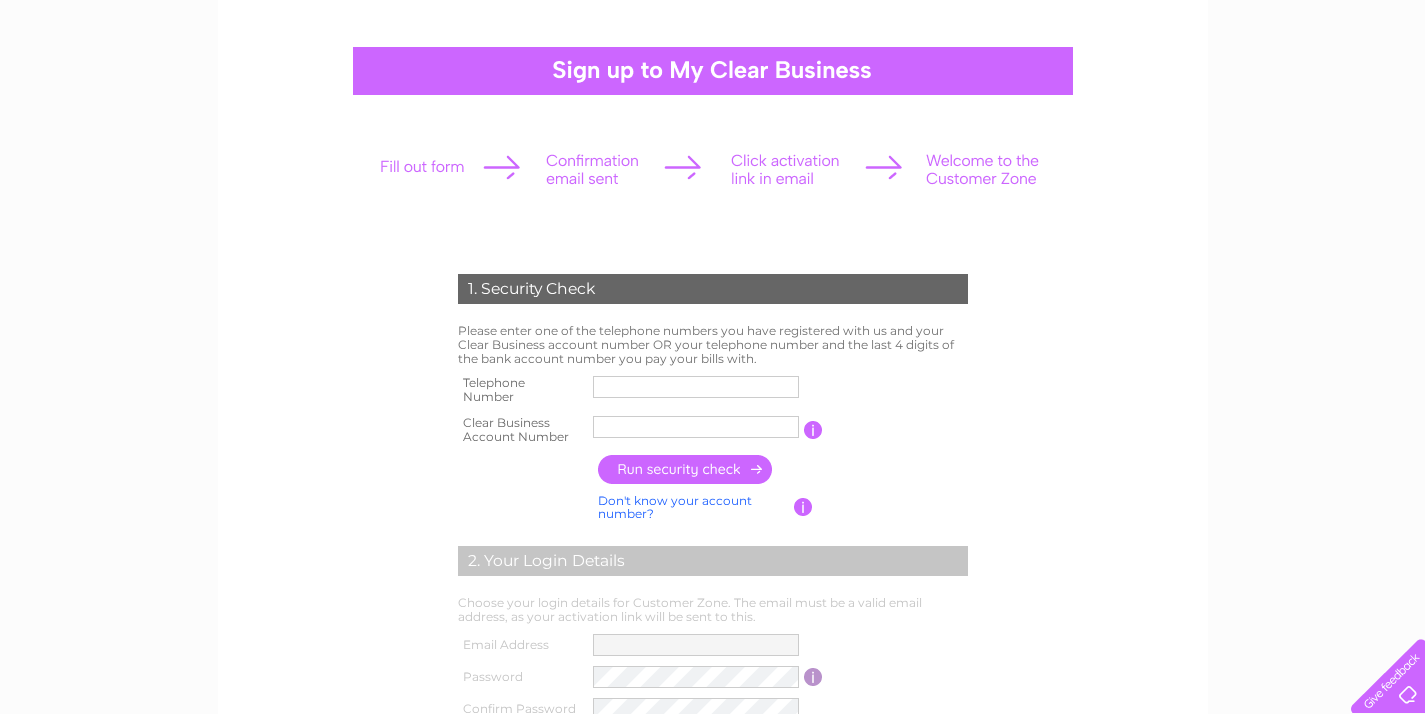 scroll, scrollTop: 169, scrollLeft: 0, axis: vertical 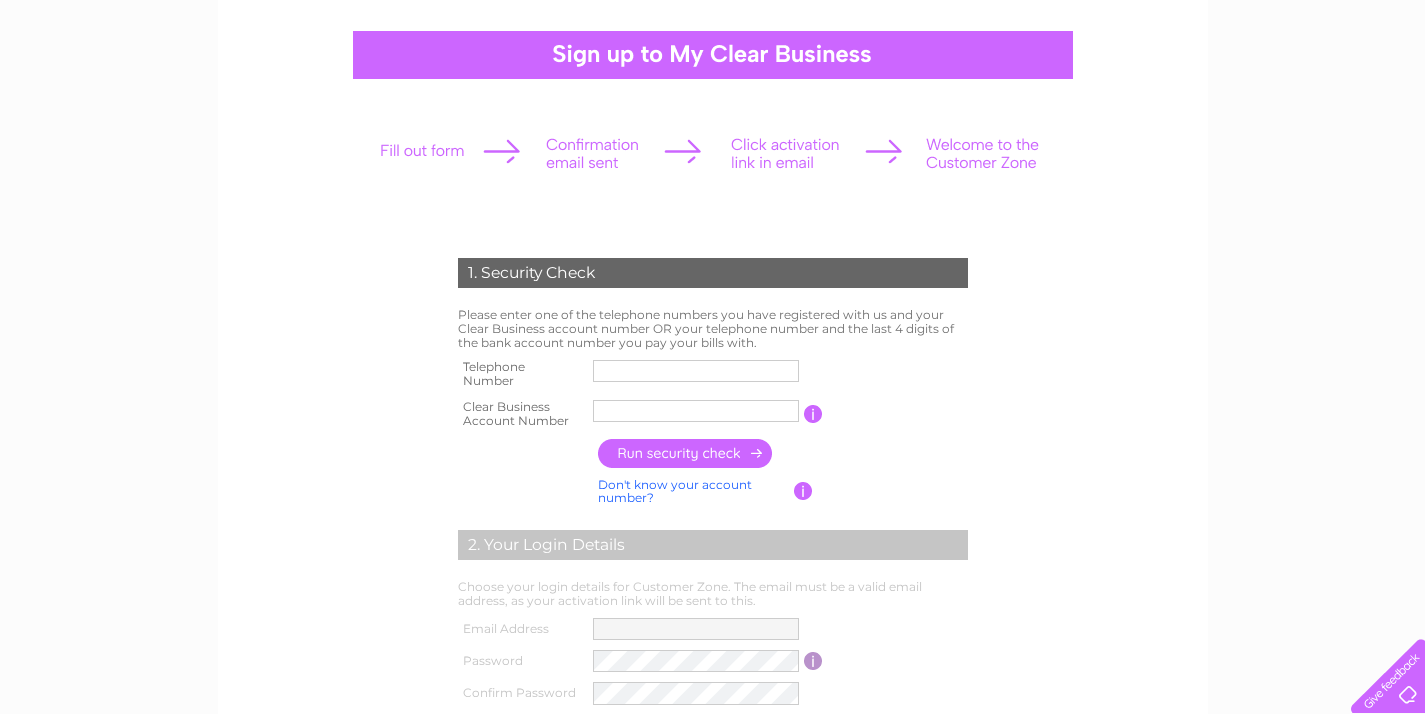 click at bounding box center [696, 371] 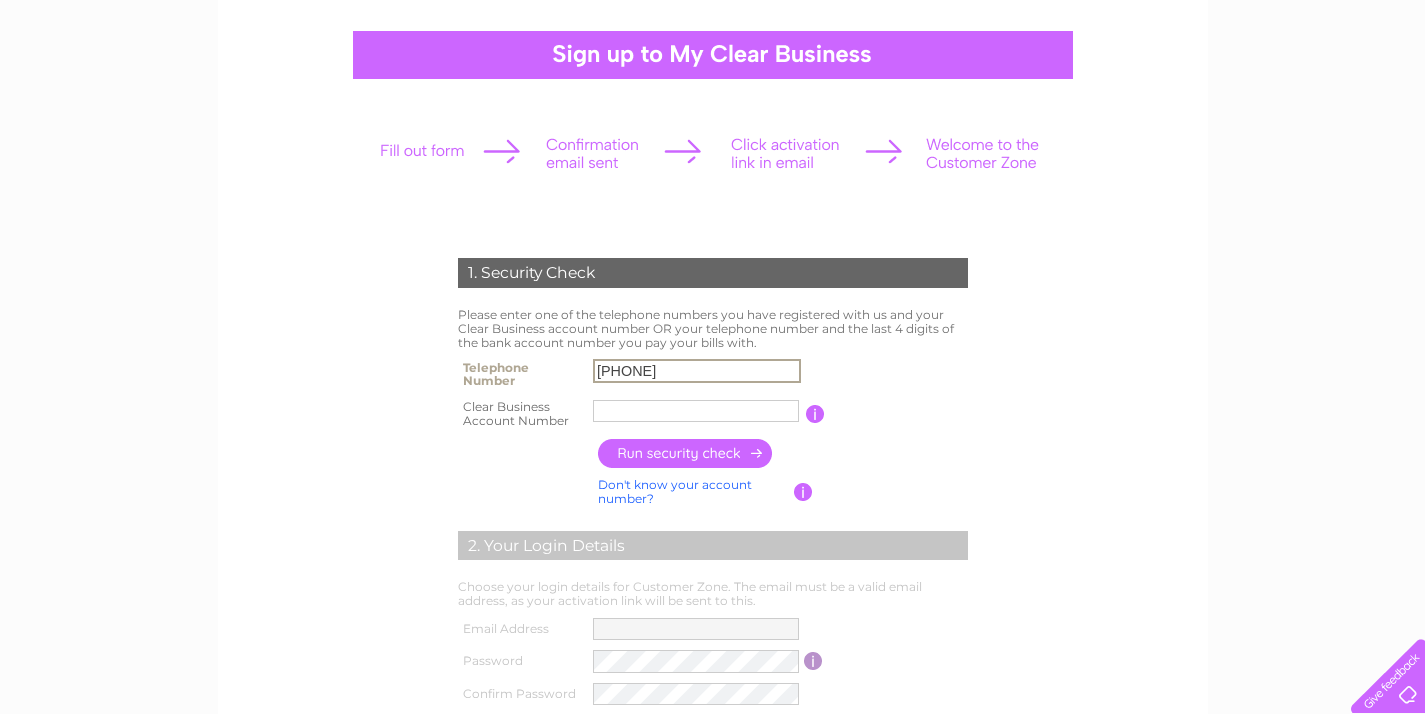 type on "01206582666" 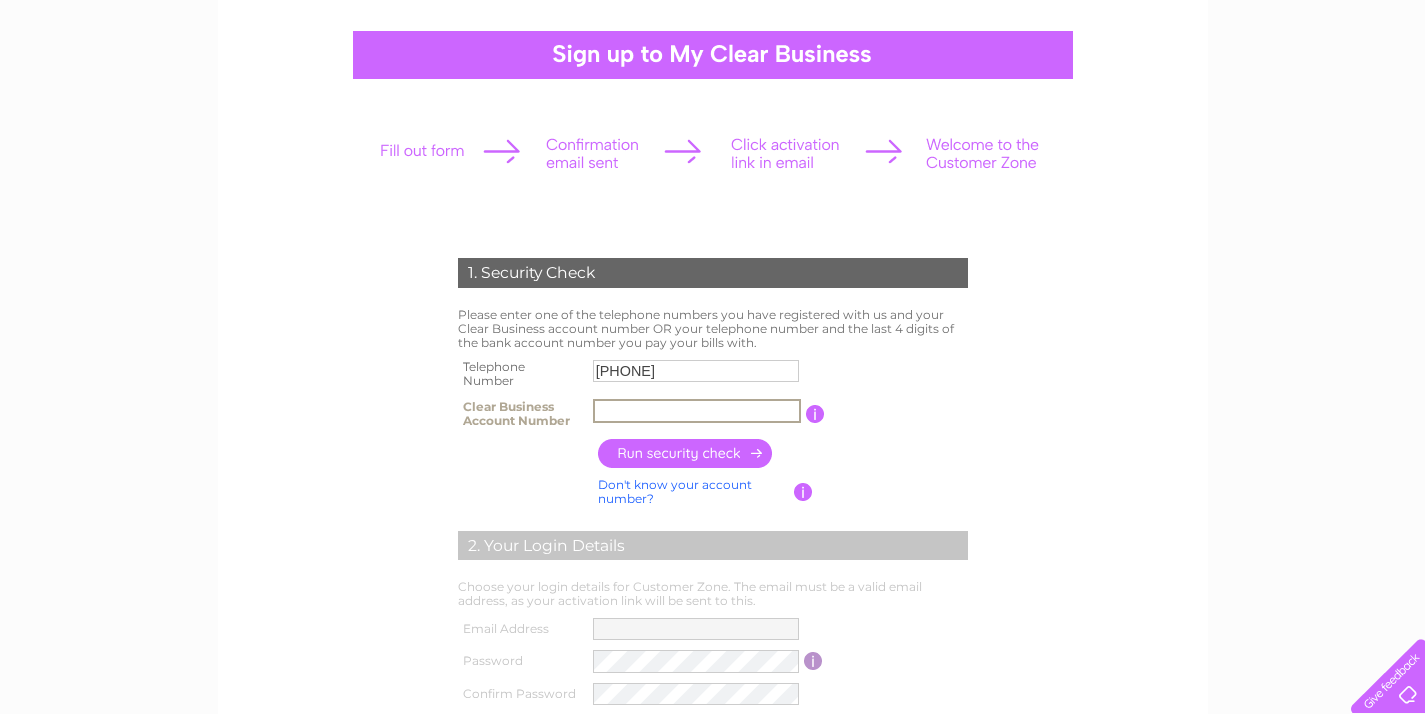 paste on "30322649" 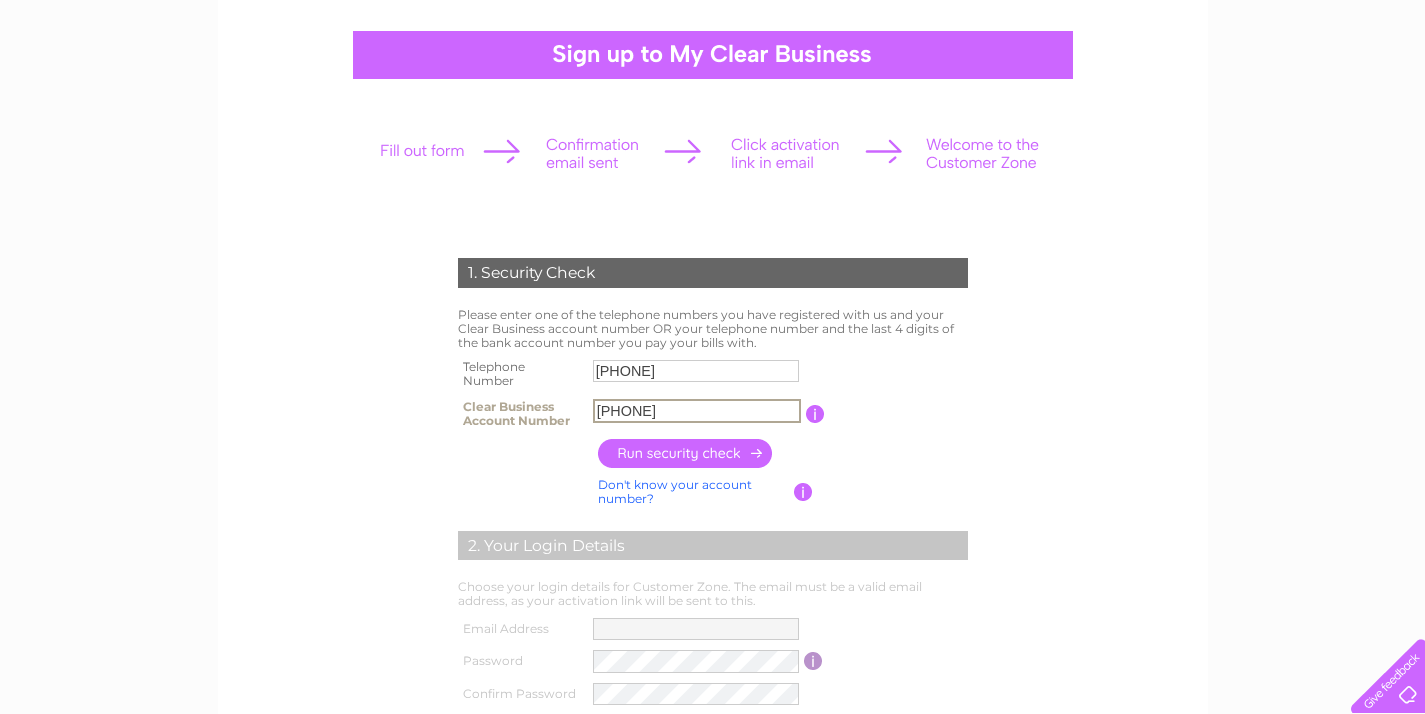 type on "30322649" 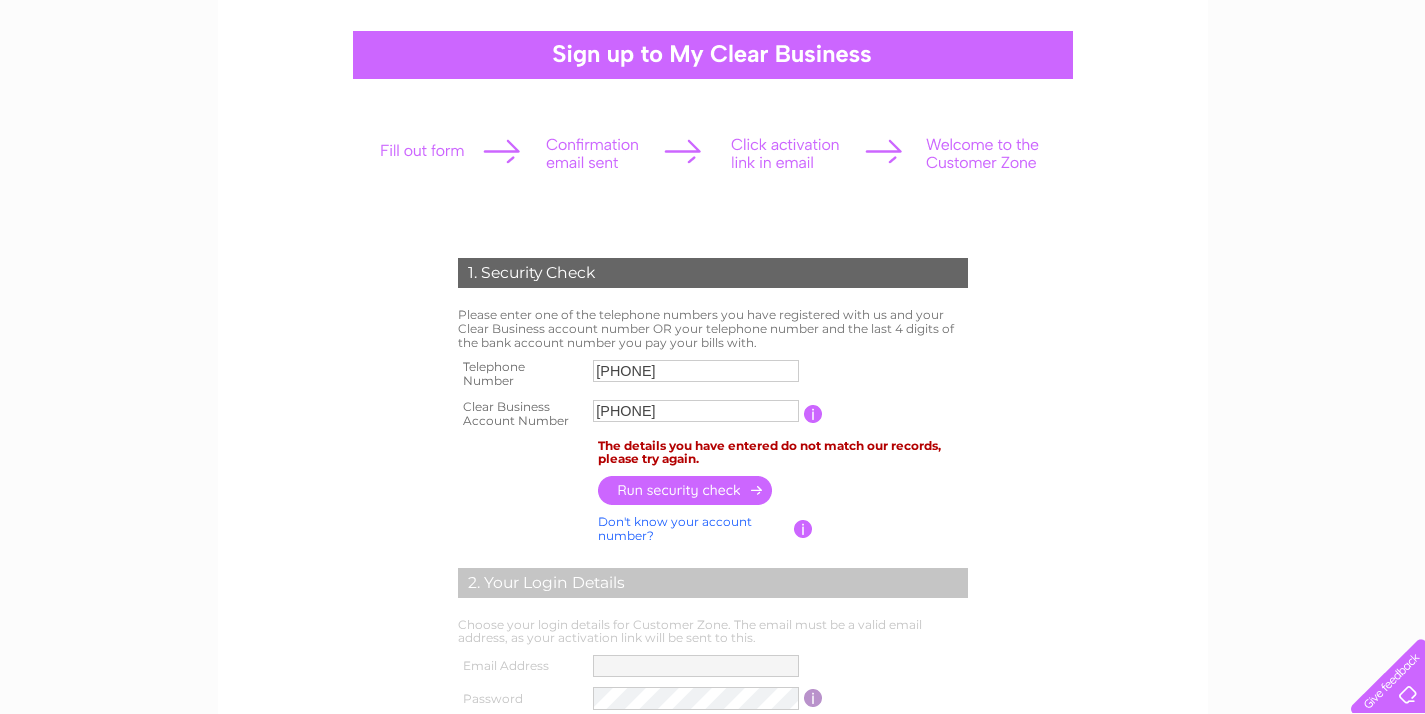 click on "01206582666" at bounding box center (696, 371) 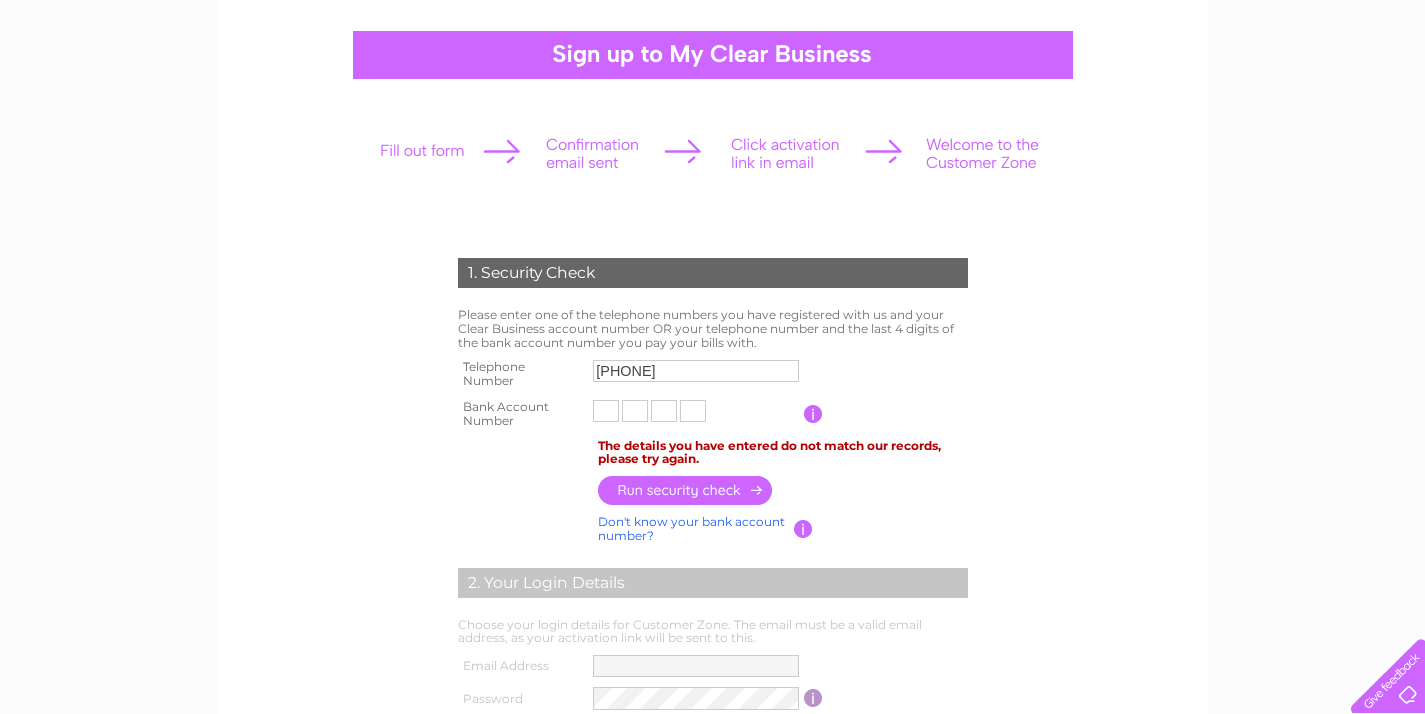 click at bounding box center [606, 411] 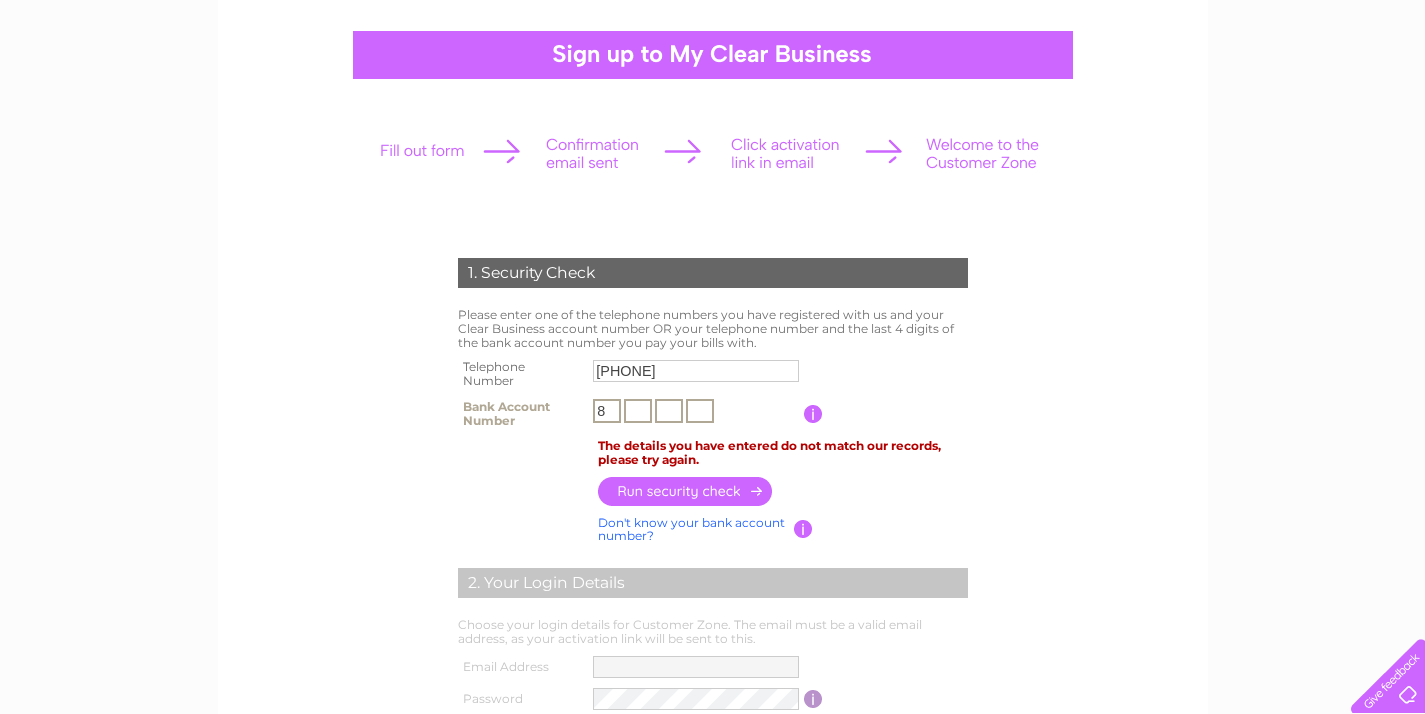 type on "8" 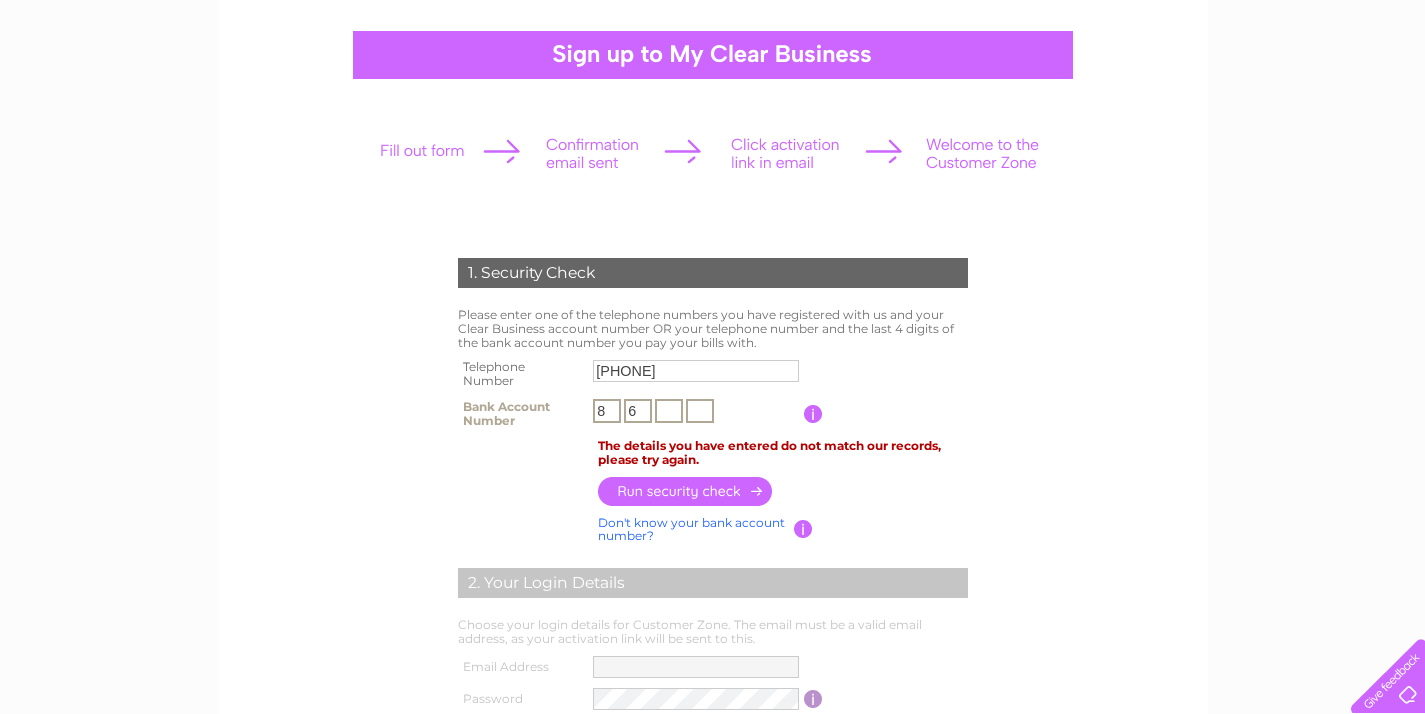 type on "6" 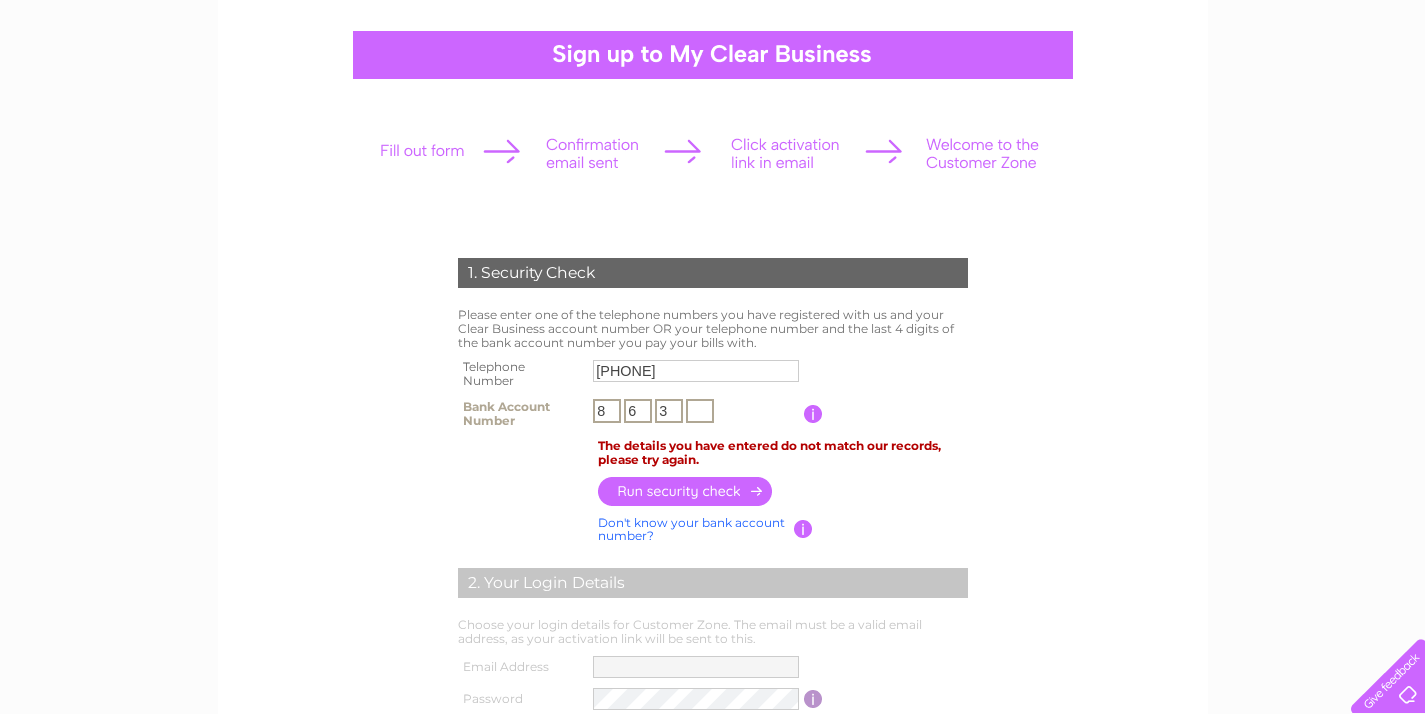 type on "3" 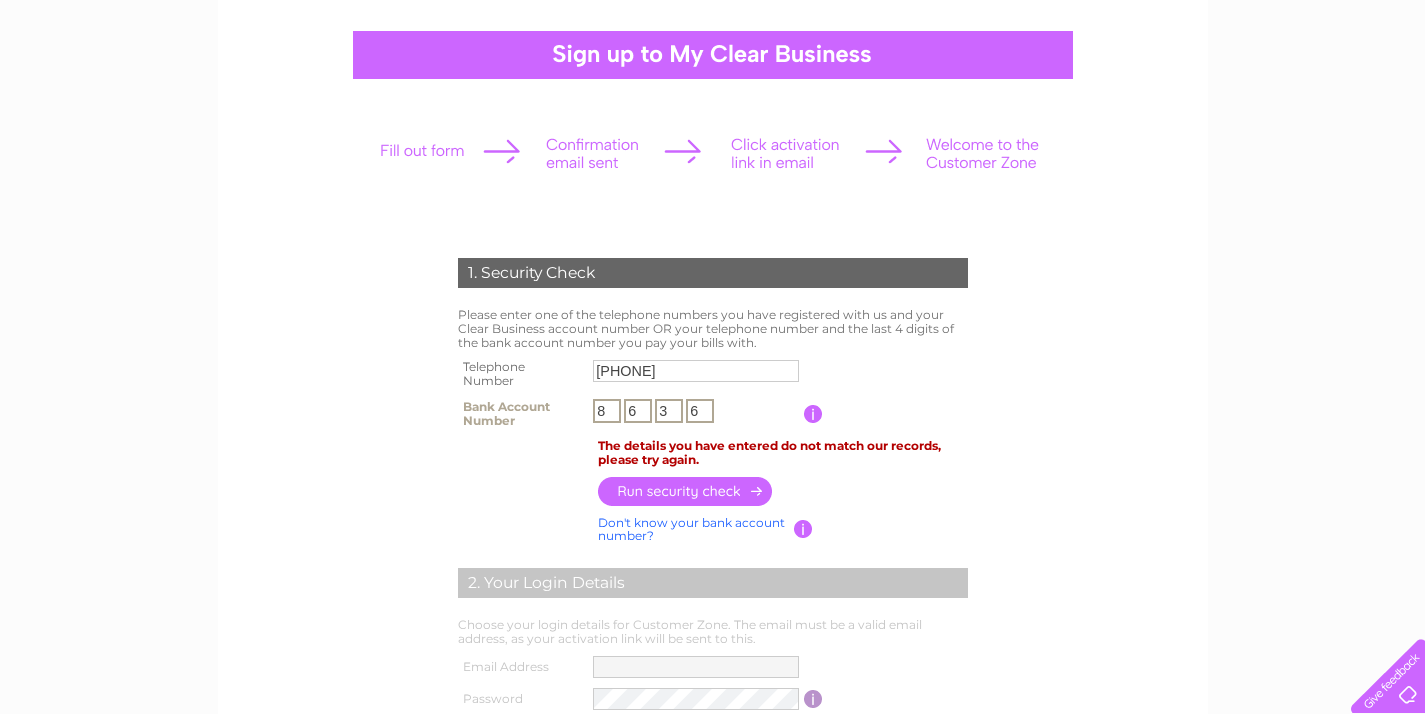 type on "6" 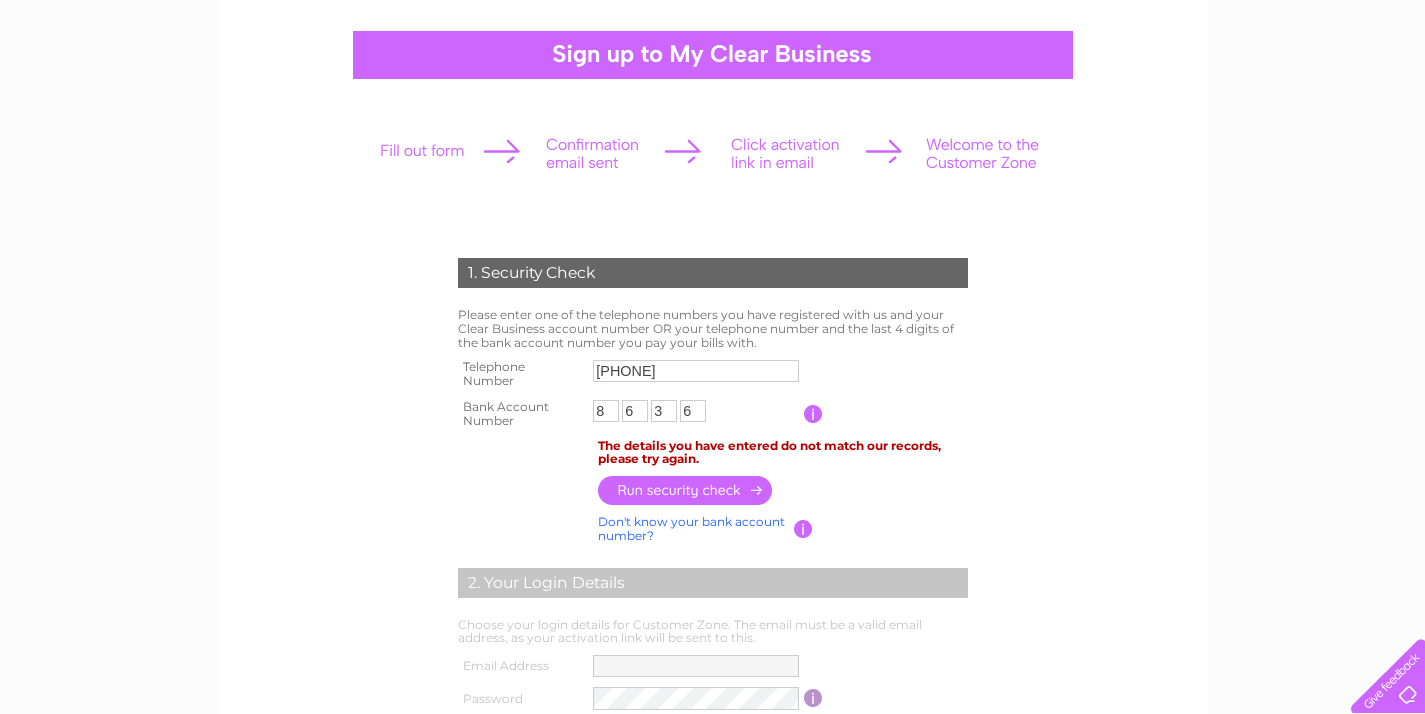 click at bounding box center [686, 490] 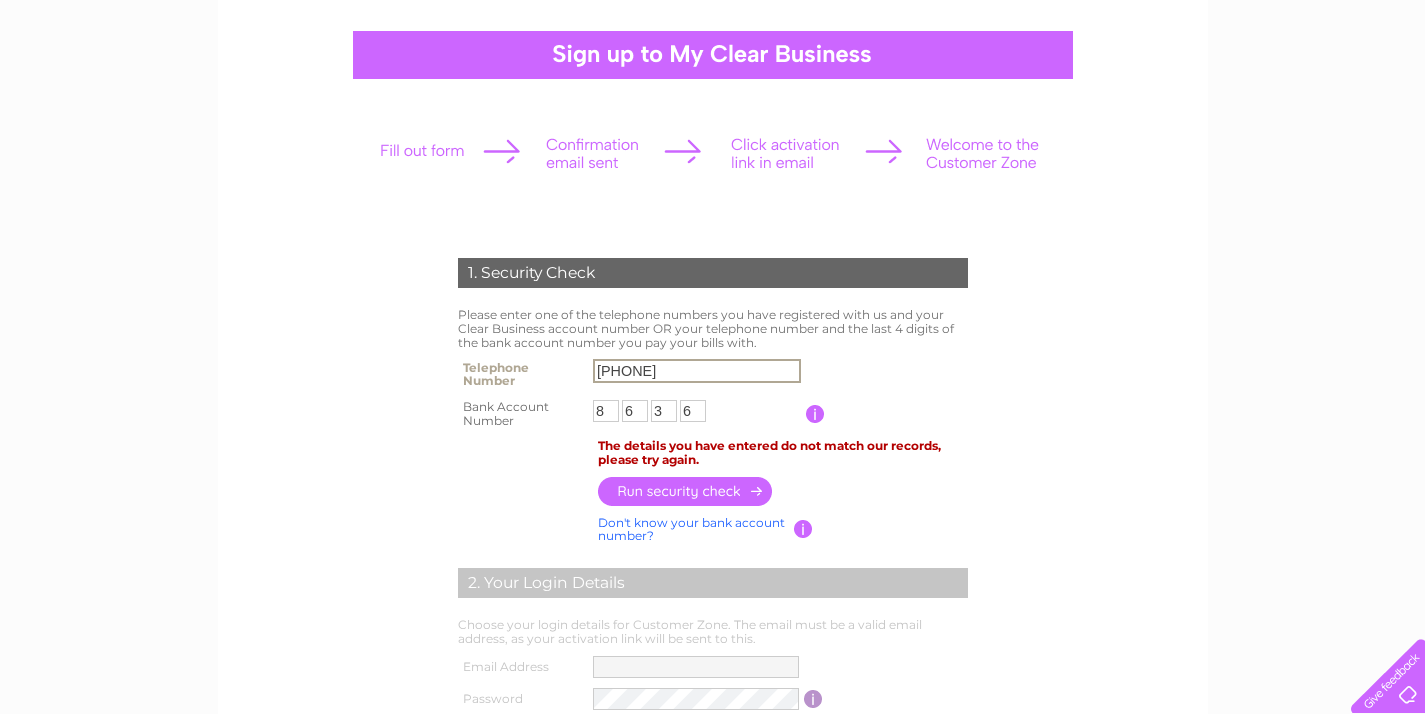 drag, startPoint x: 705, startPoint y: 370, endPoint x: 521, endPoint y: 366, distance: 184.04347 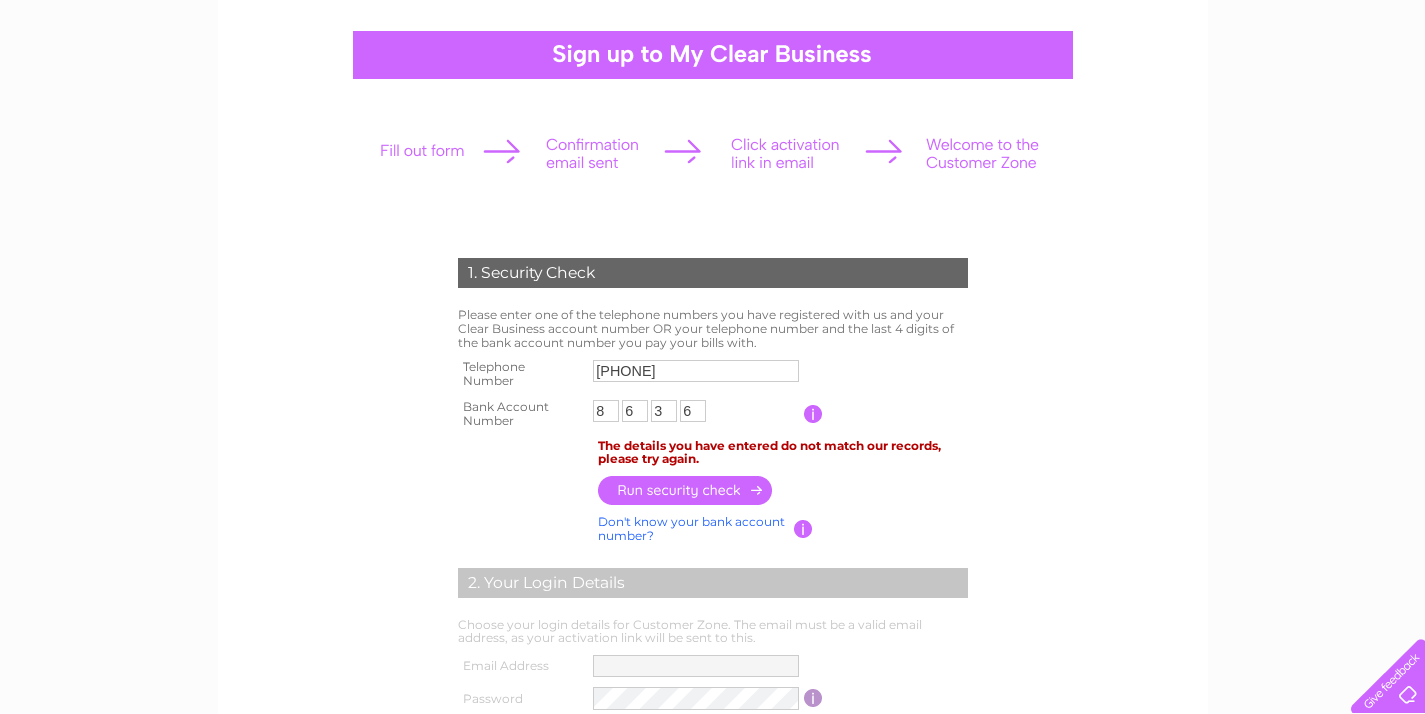 click on "Telephone Number
07597103952
Clear Business Account Number
You will find your account number on the top right corner of your bill and it will begin with the letters "CB" (i.e. CB123456)
Bank Account Number
8
6
3
6" at bounding box center [713, 393] 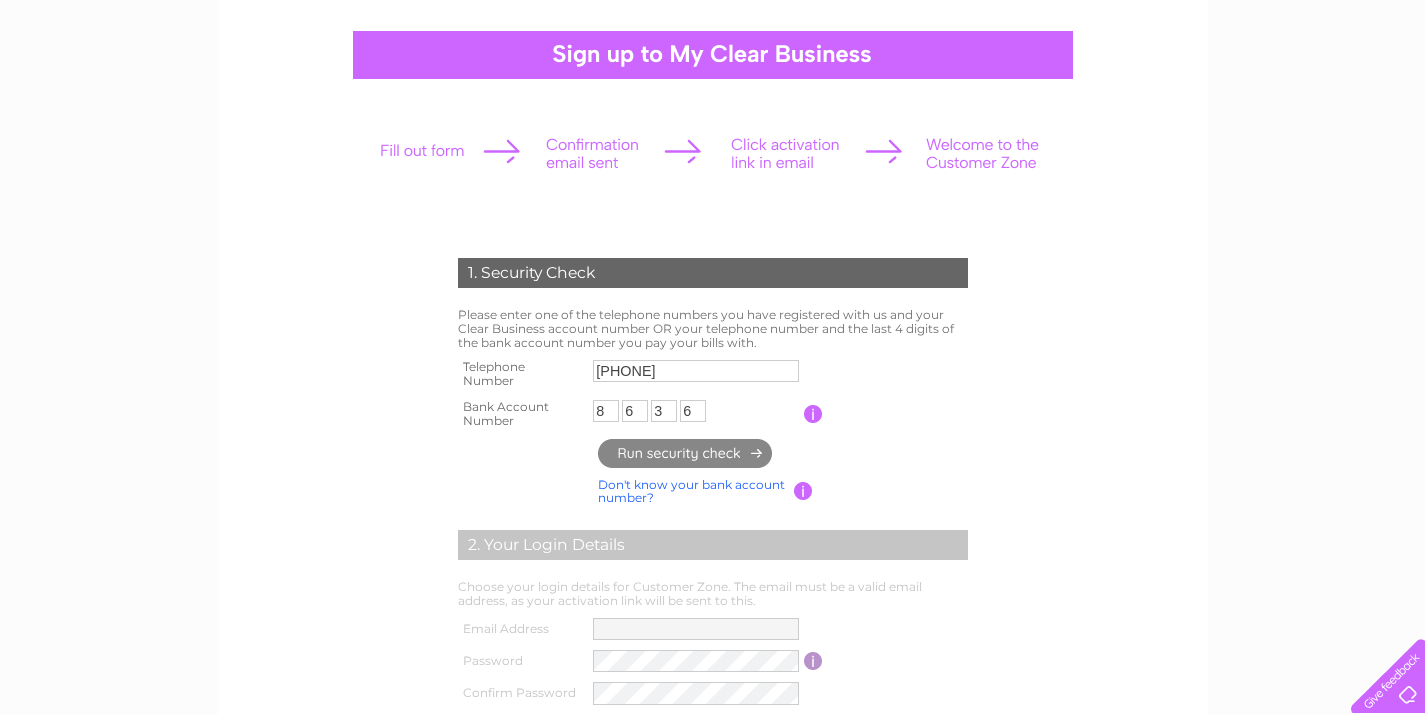 type on "**********" 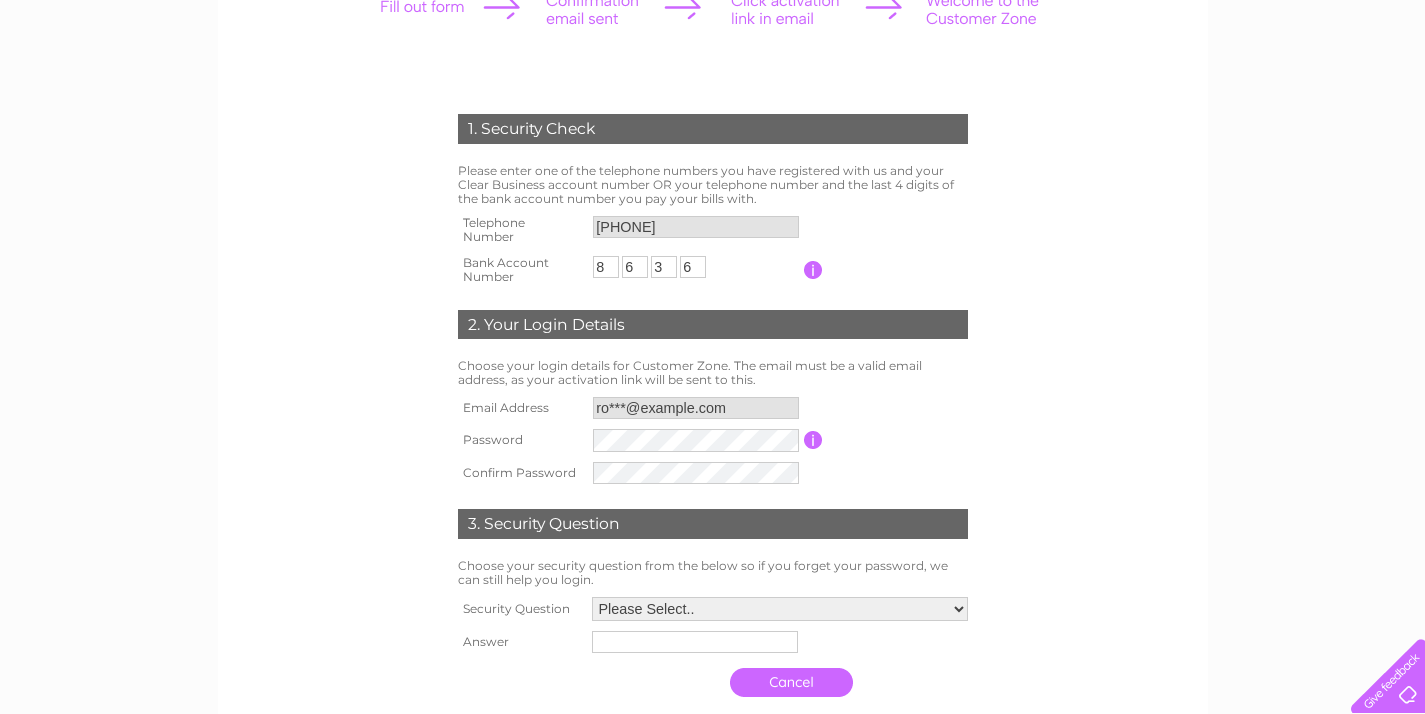 scroll, scrollTop: 315, scrollLeft: 0, axis: vertical 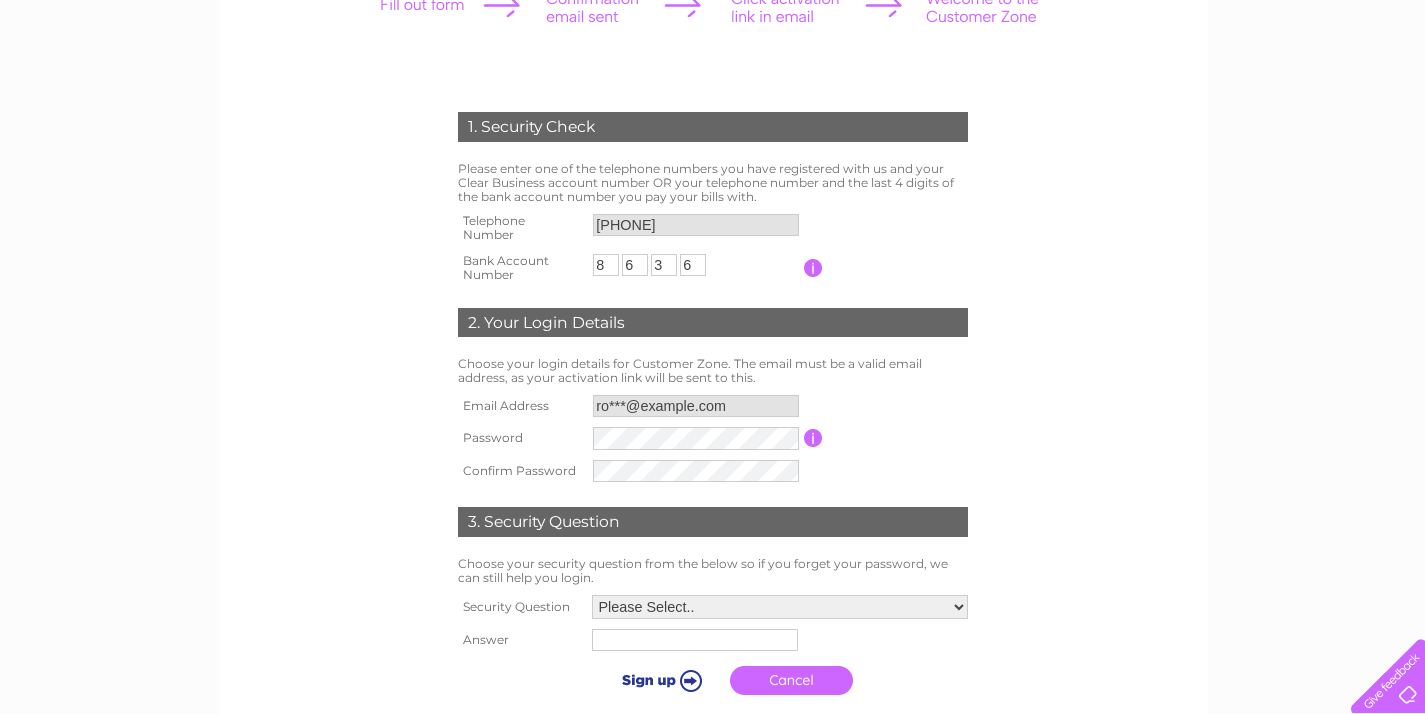 click on "Password must be at least 6 characters long" at bounding box center (897, 438) 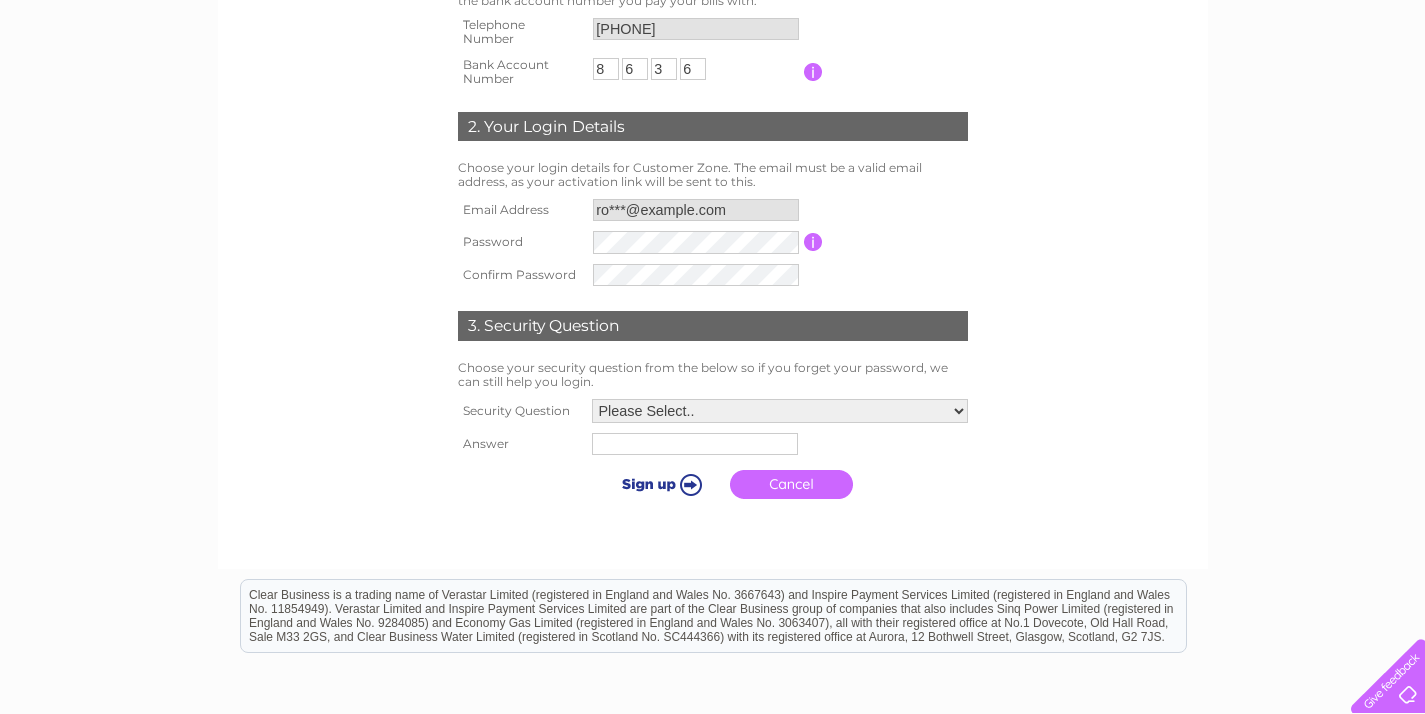 scroll, scrollTop: 521, scrollLeft: 0, axis: vertical 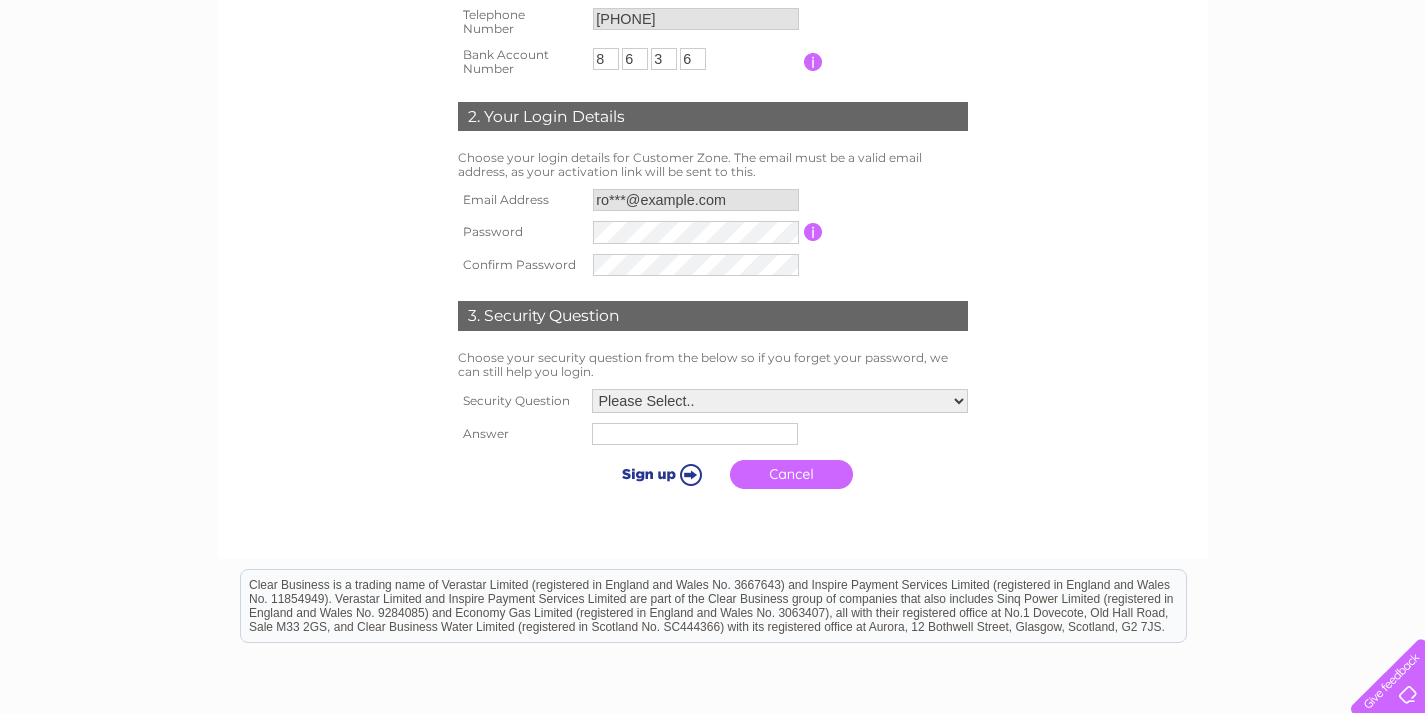 click on "Please Select..
In what town or city was your first job?
In what town or city did you meet your spouse/partner?
In what town or city did your mother and father meet?
What street did you live on as a child?
What was the name of your first pet?
Who was your childhood hero?" at bounding box center (780, 401) 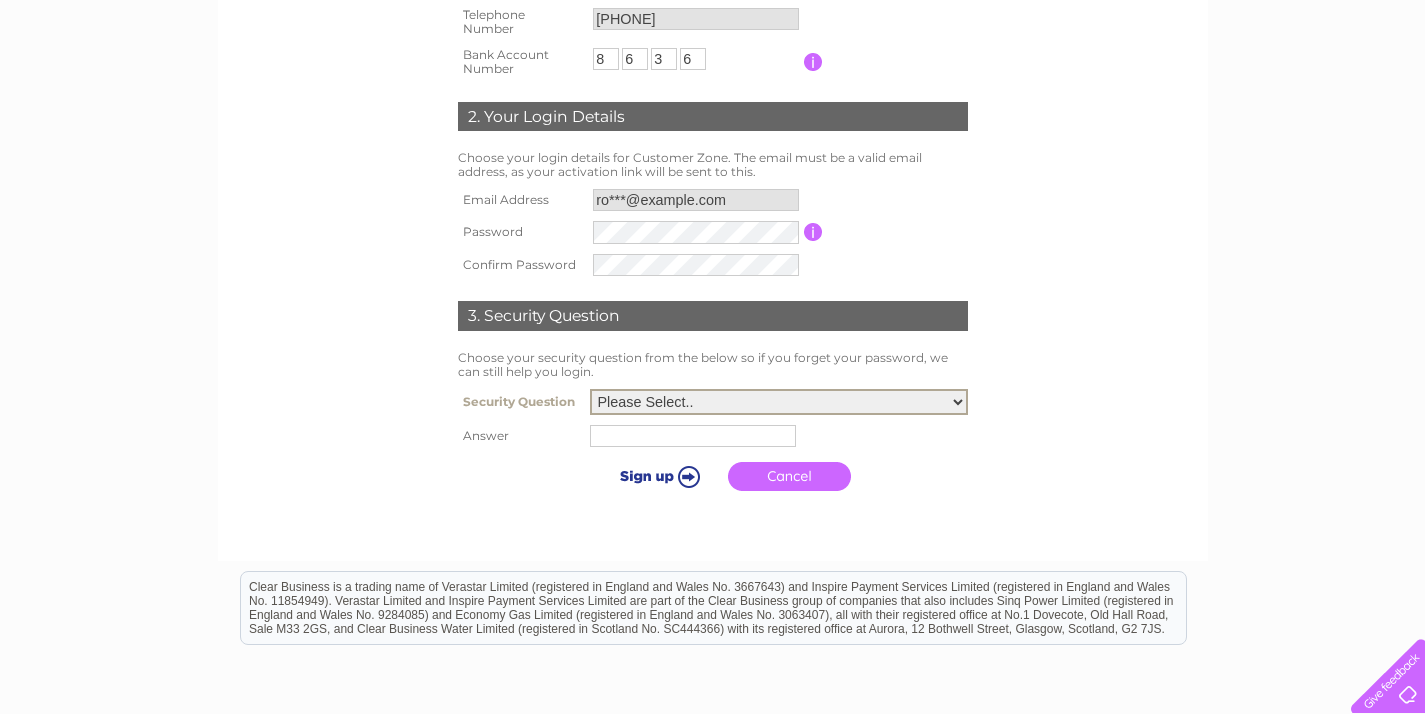 select on "1" 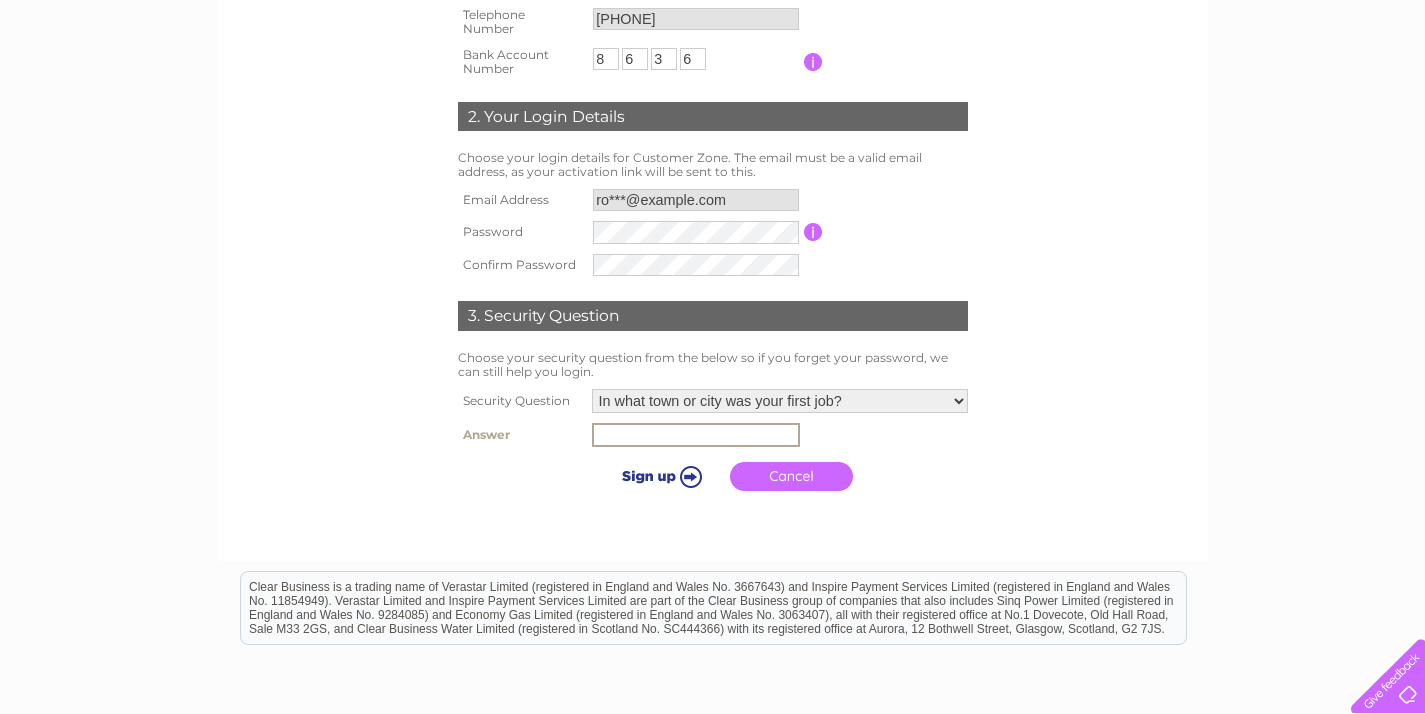 click at bounding box center [696, 435] 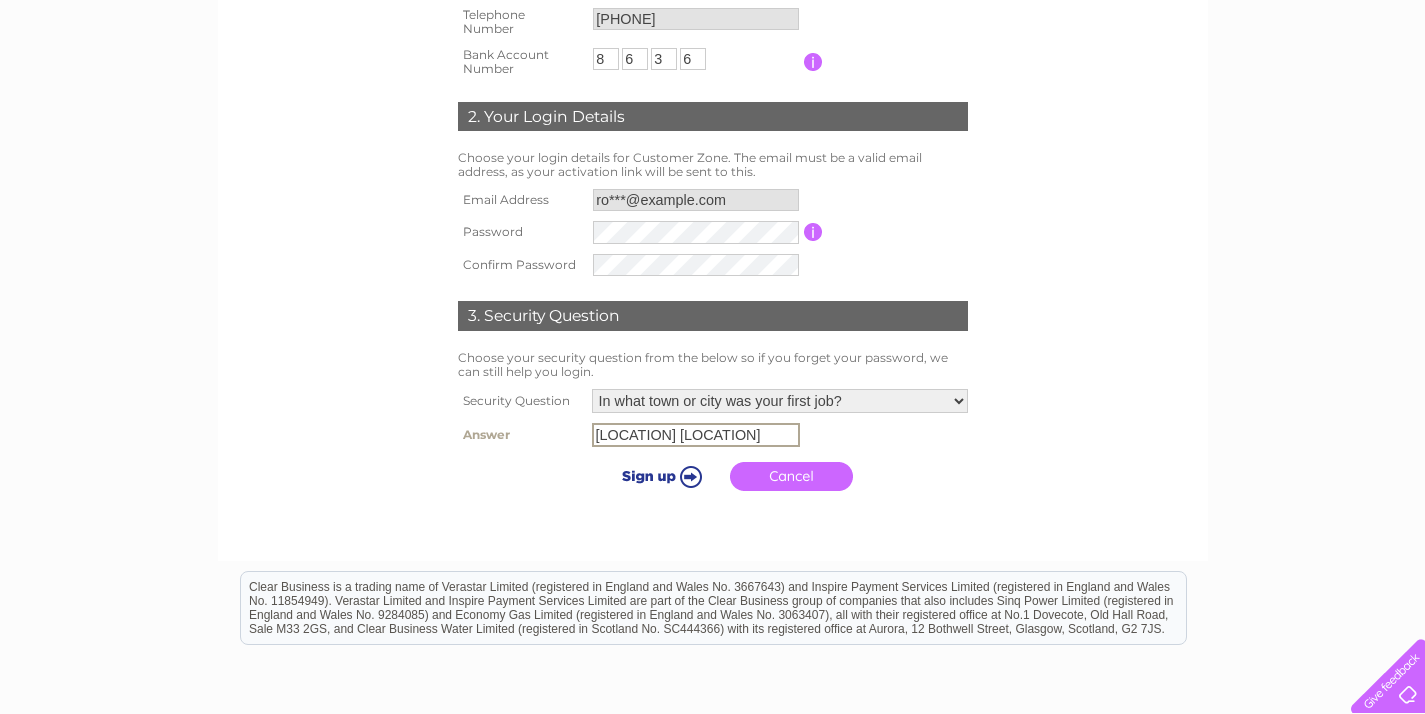 type on "West Mersea" 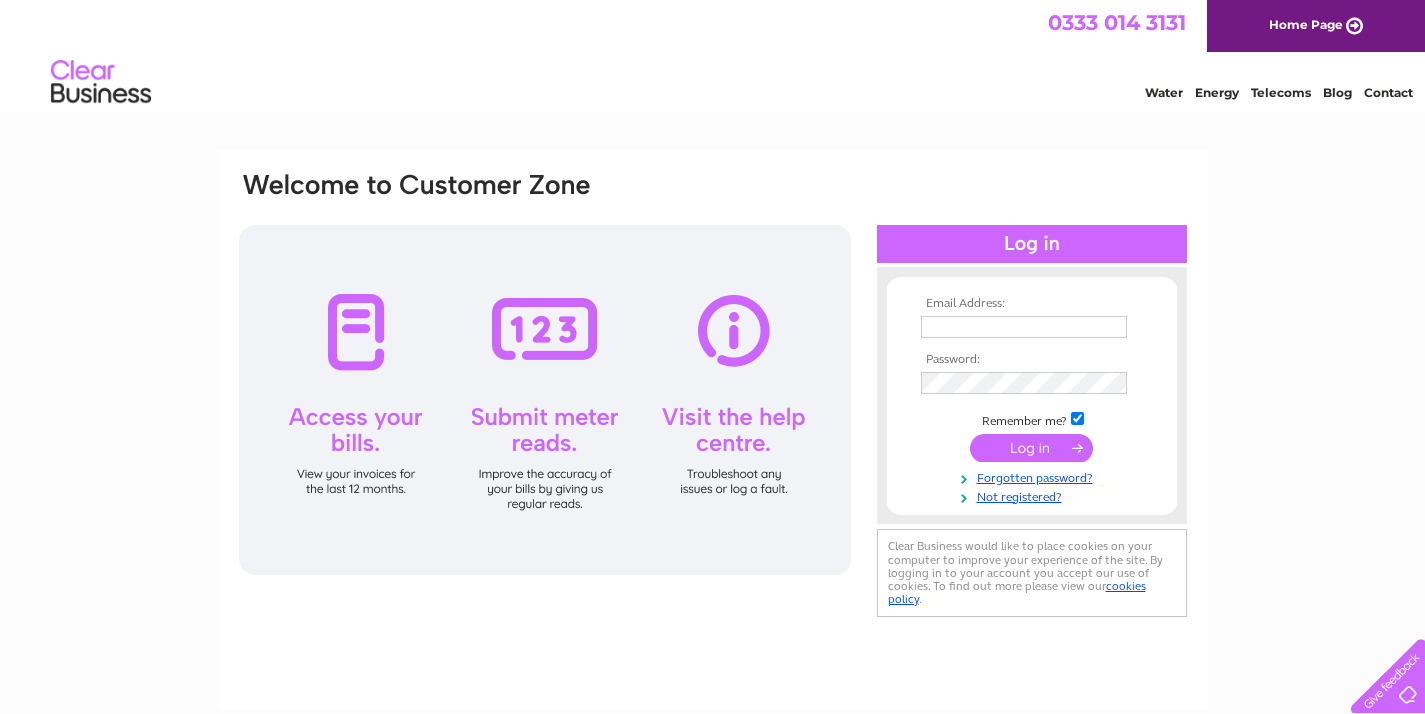 scroll, scrollTop: 0, scrollLeft: 0, axis: both 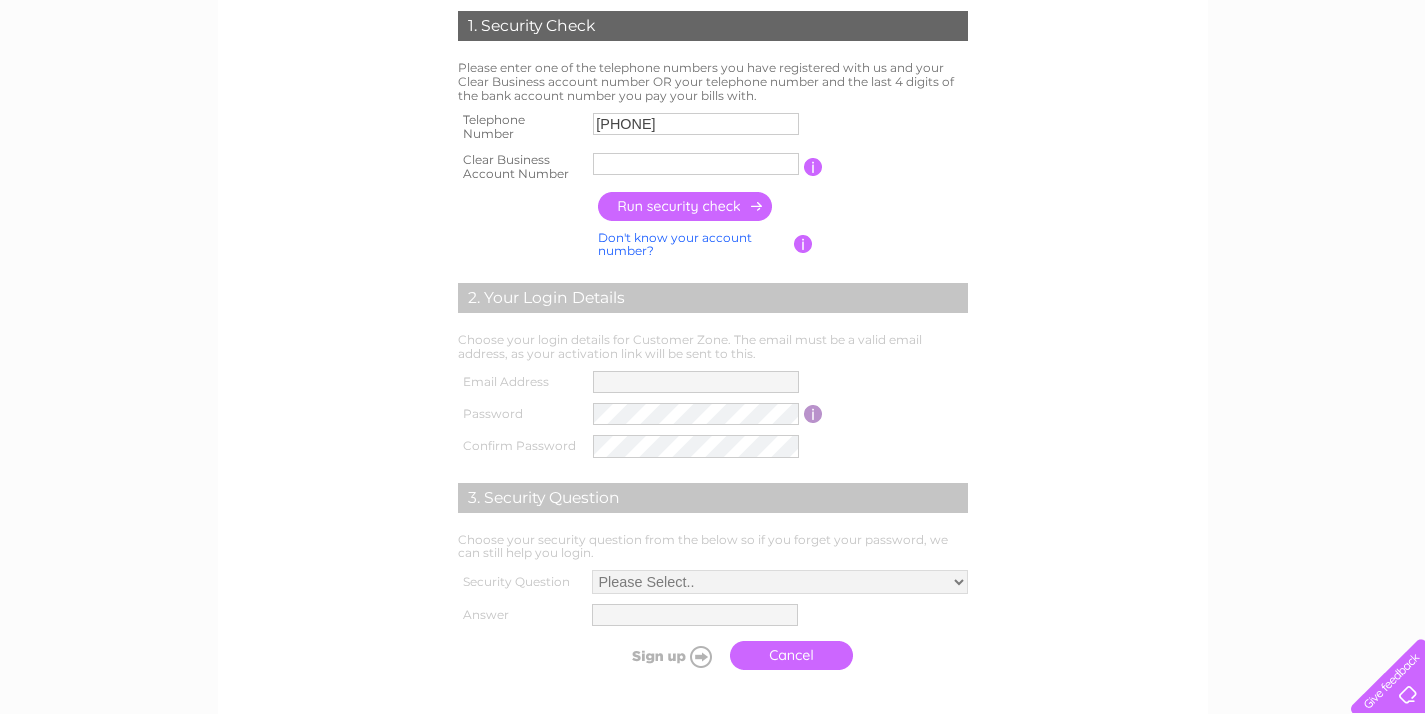 click at bounding box center (696, 164) 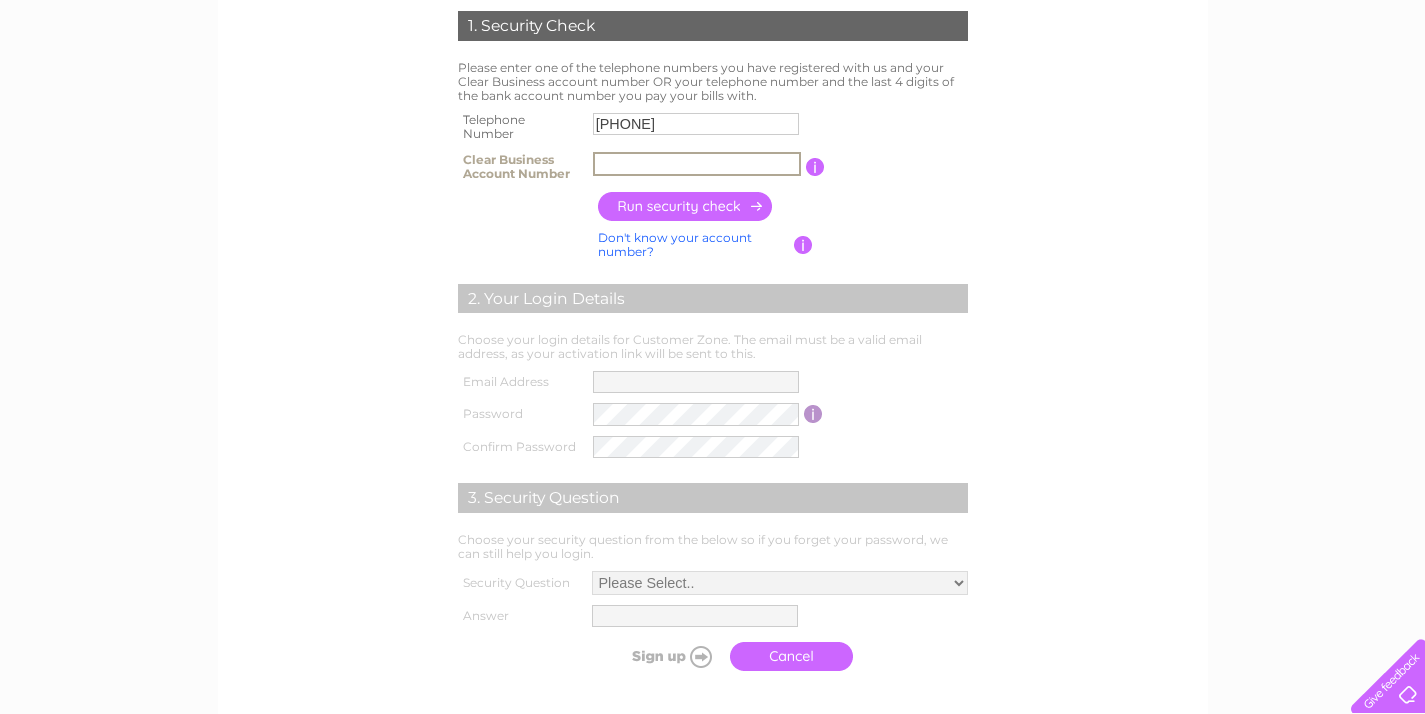 paste on "30322649" 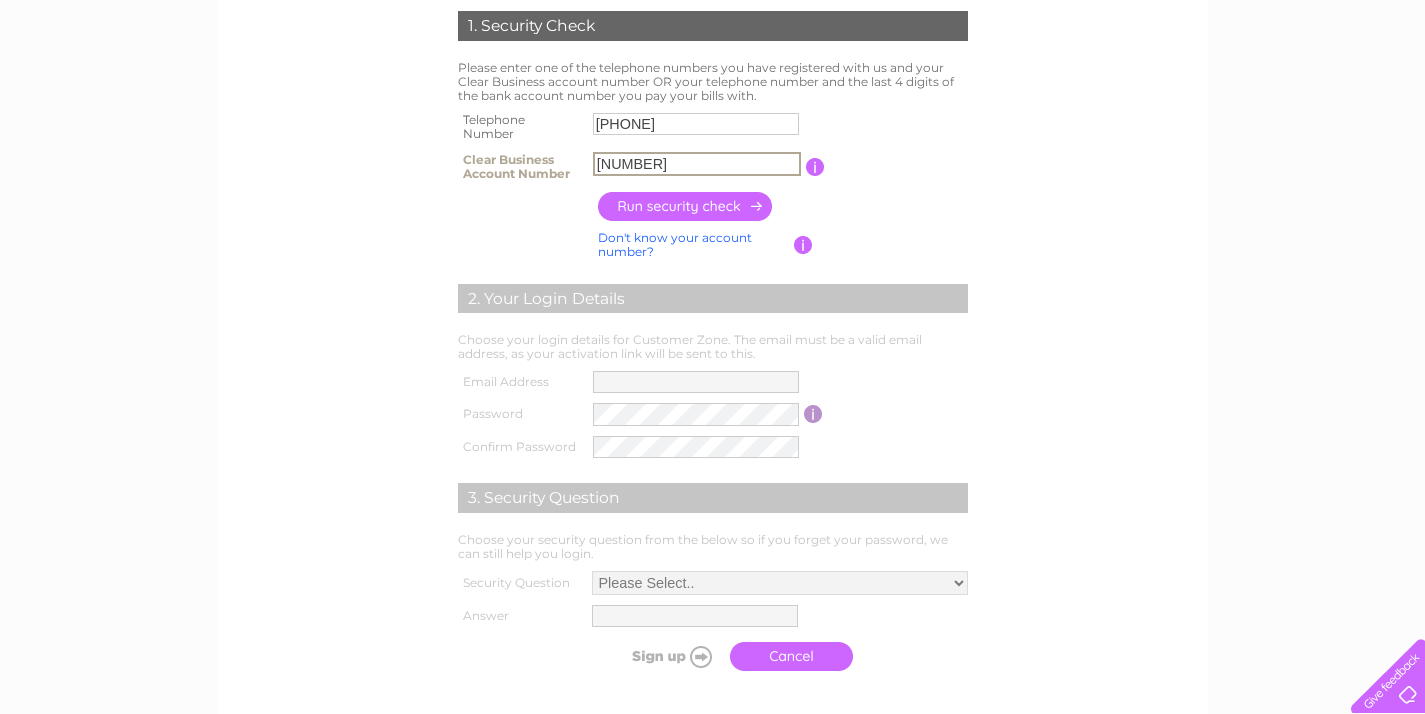 type on "30322649" 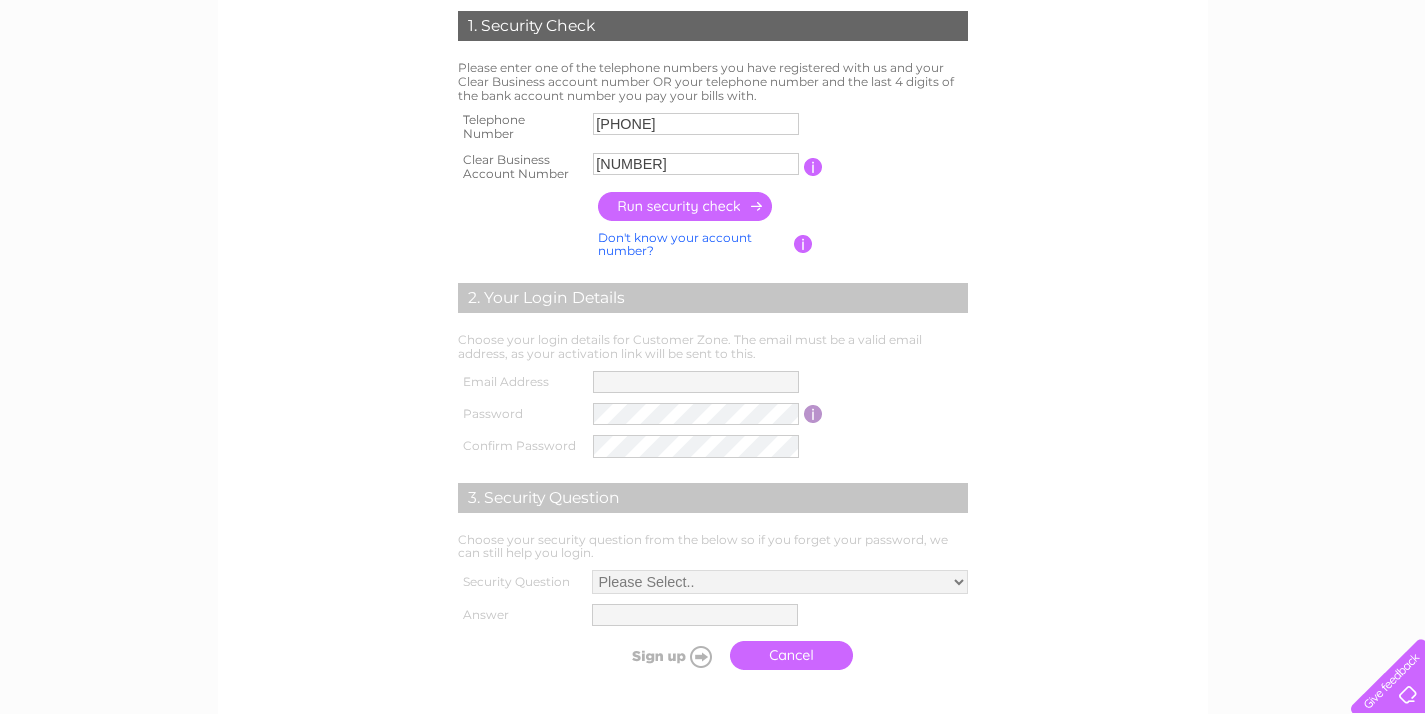 click at bounding box center (686, 206) 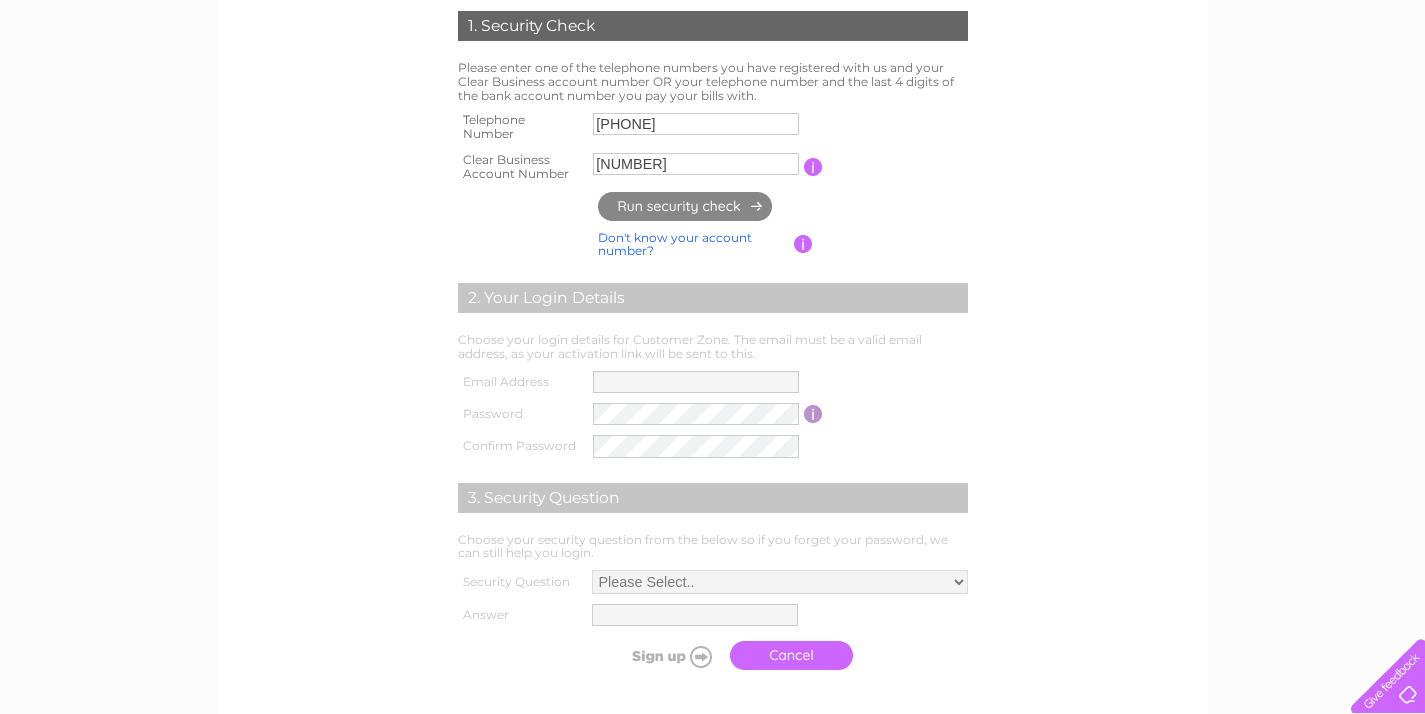 type on "**********" 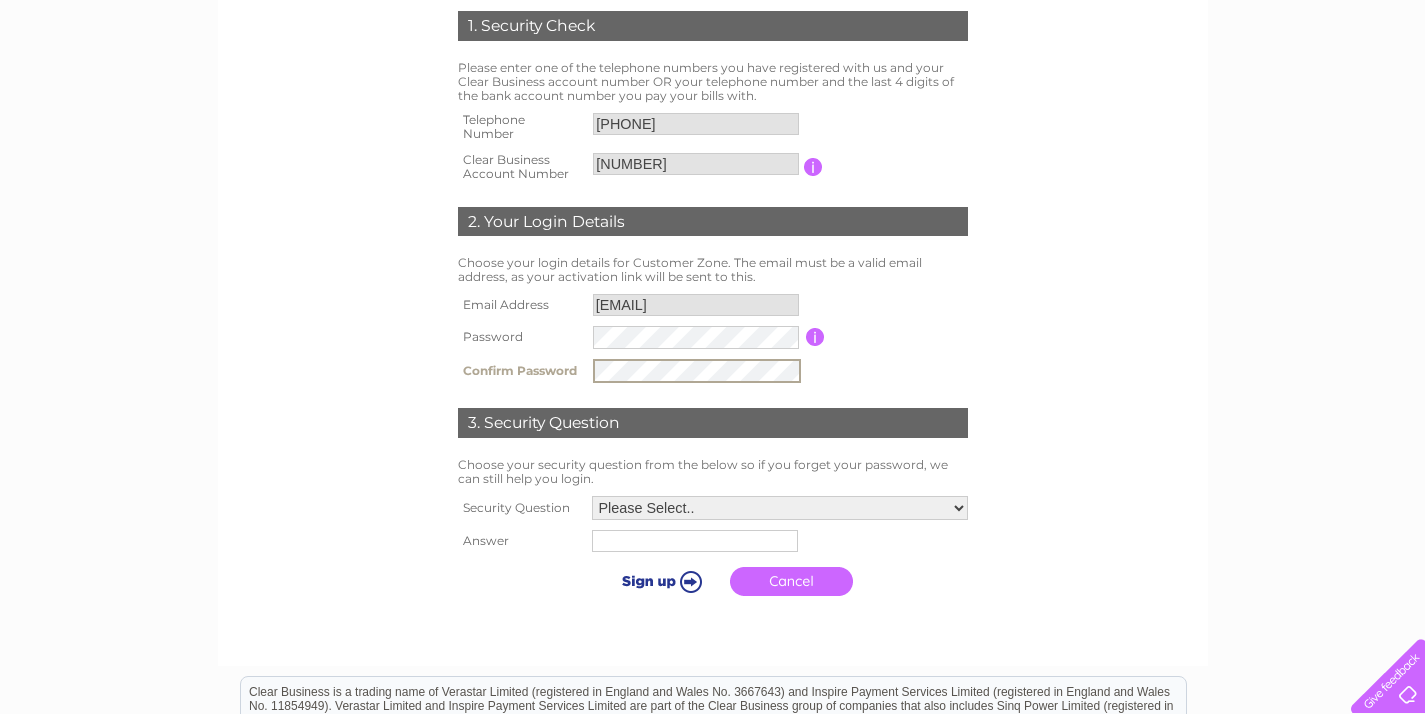 click on "Please Select..
In what town or city was your first job?
In what town or city did you meet your spouse/partner?
In what town or city did your mother and father meet?
What street did you live on as a child?
What was the name of your first pet?
Who was your childhood hero?" at bounding box center (780, 508) 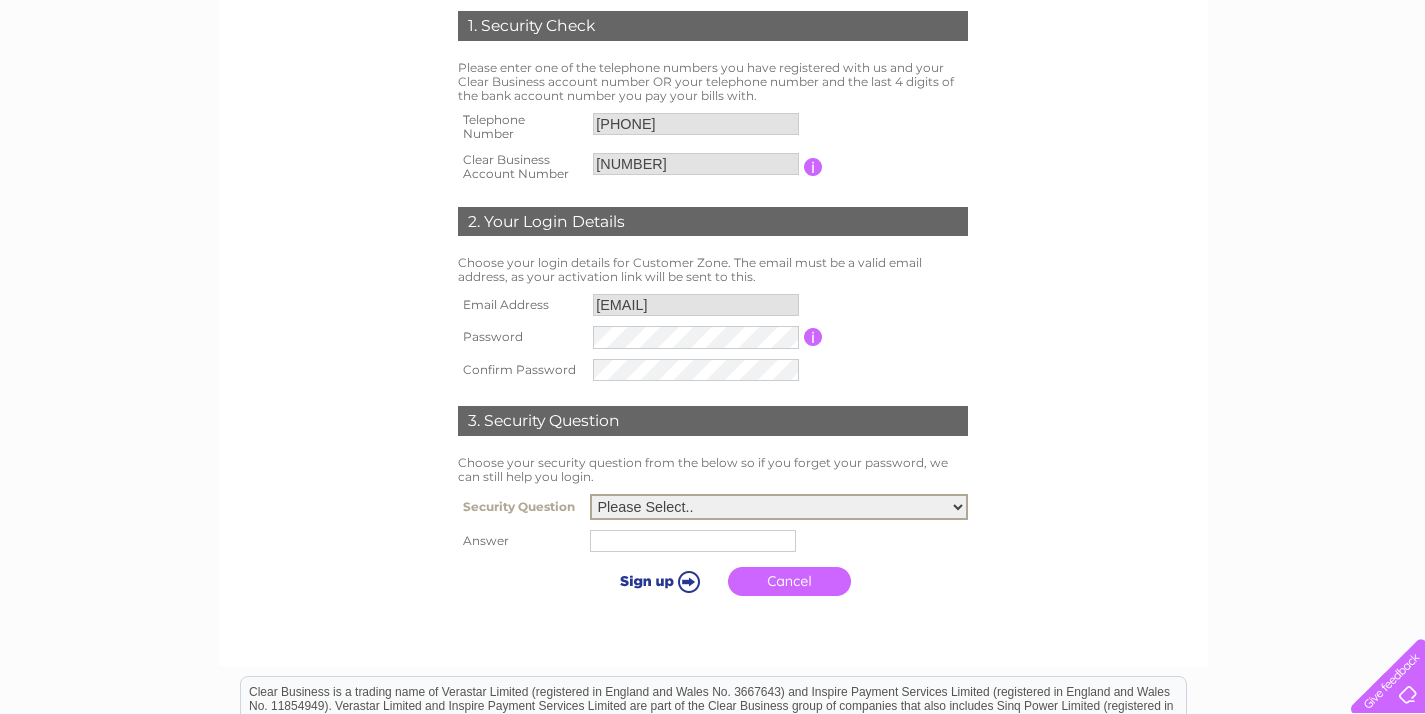 select on "1" 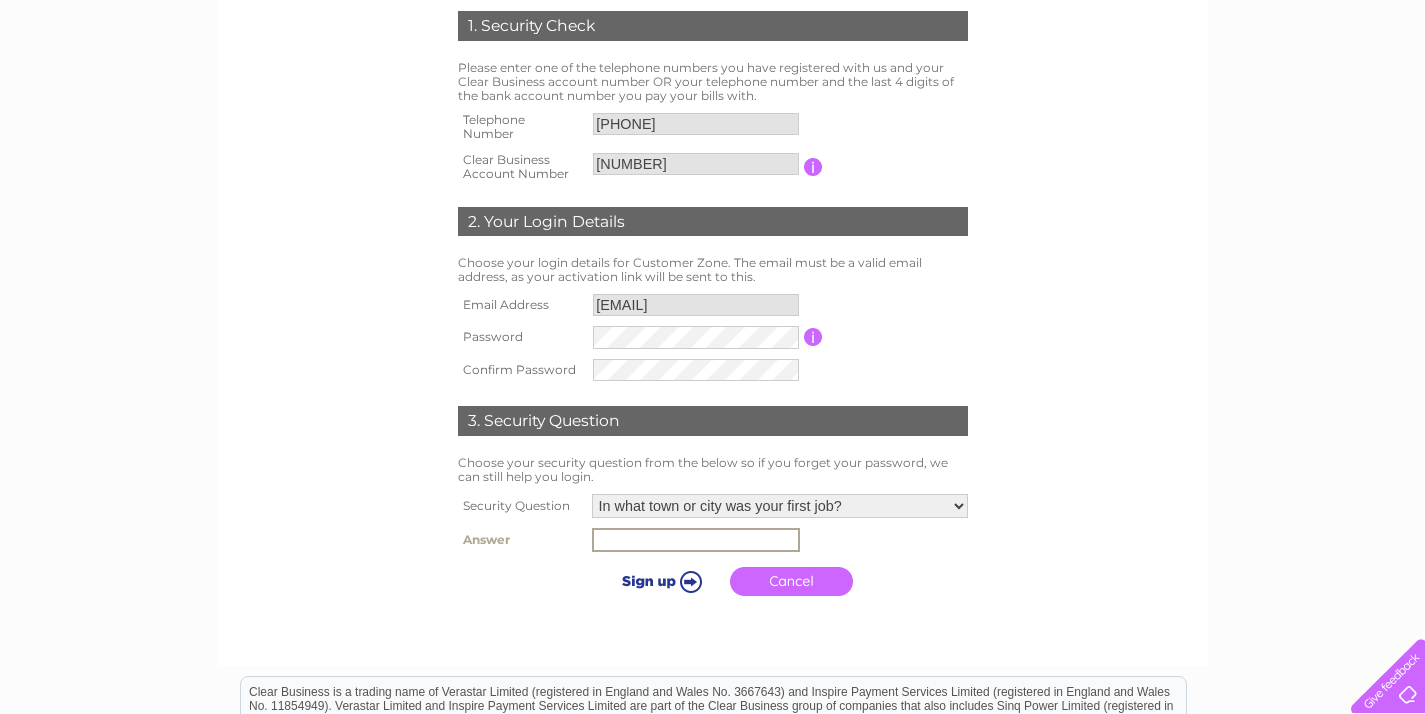 click at bounding box center [696, 540] 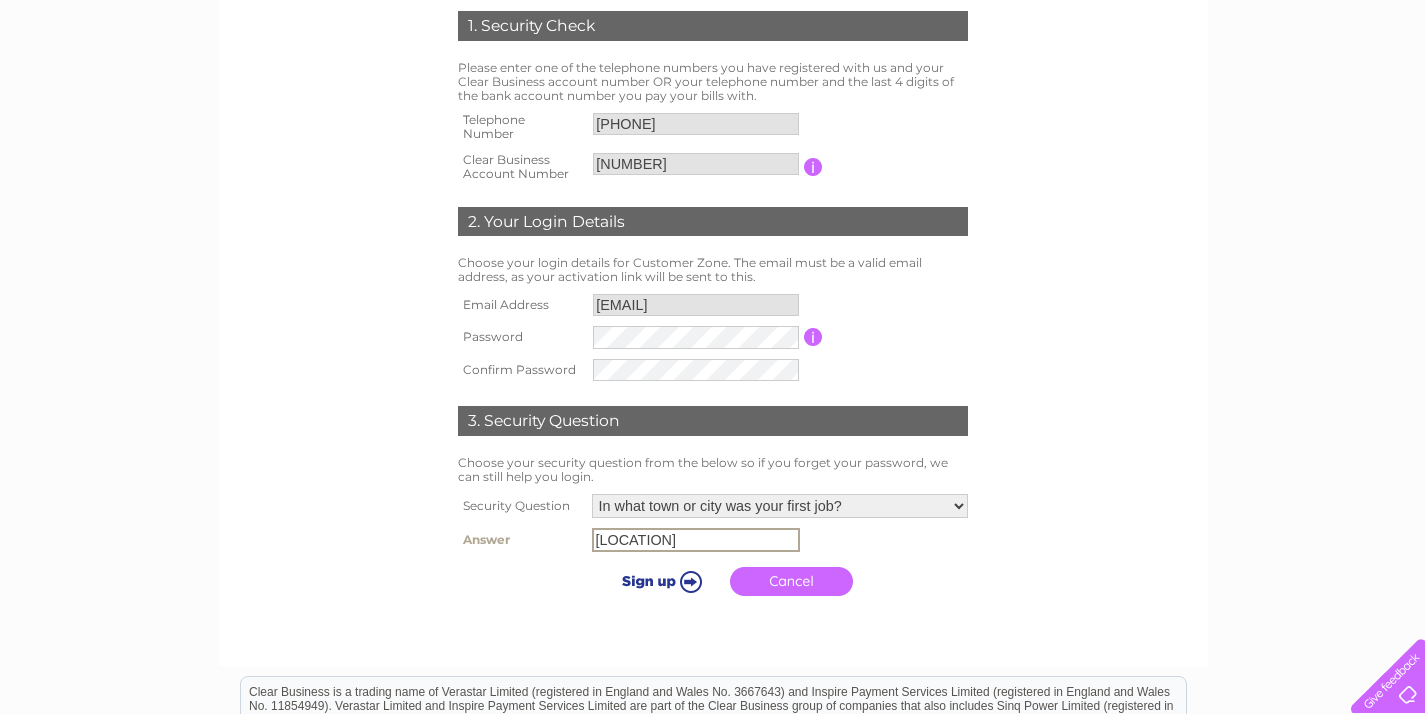 type on "West Mersea" 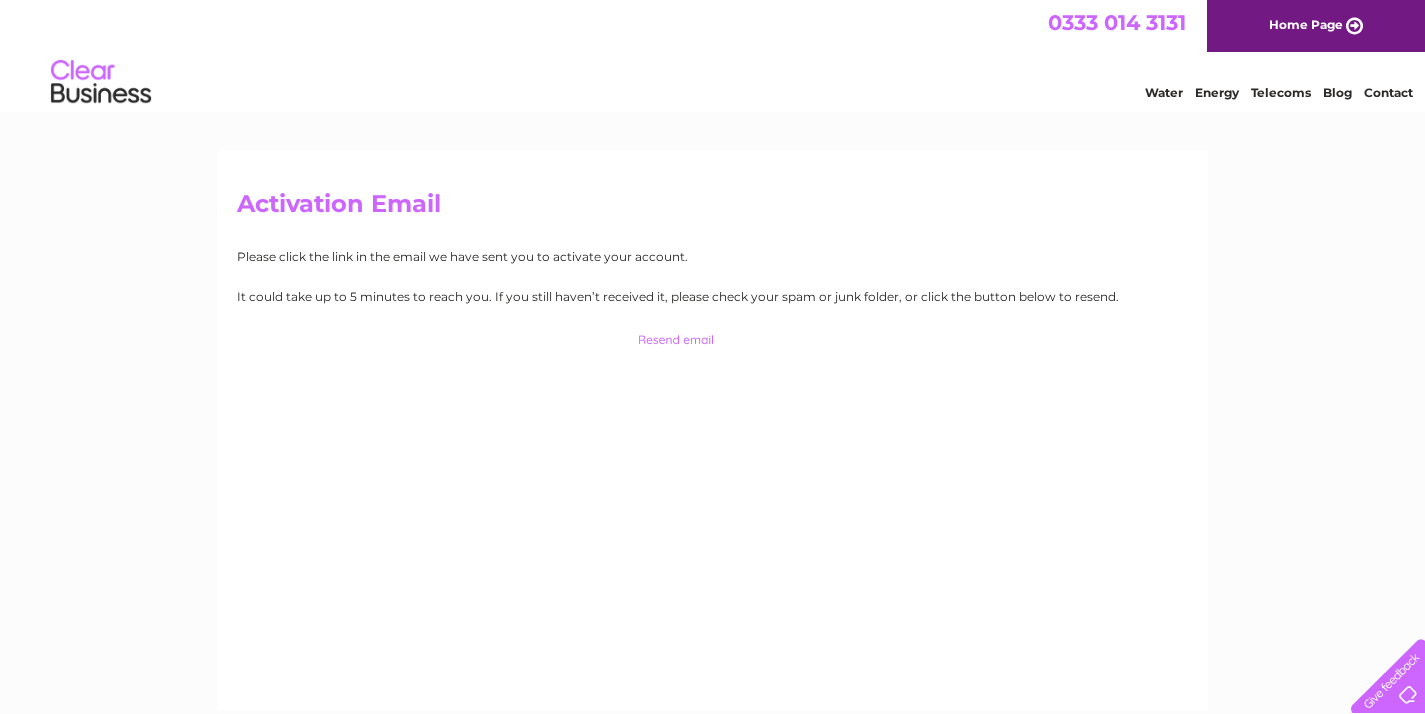 scroll, scrollTop: 0, scrollLeft: 0, axis: both 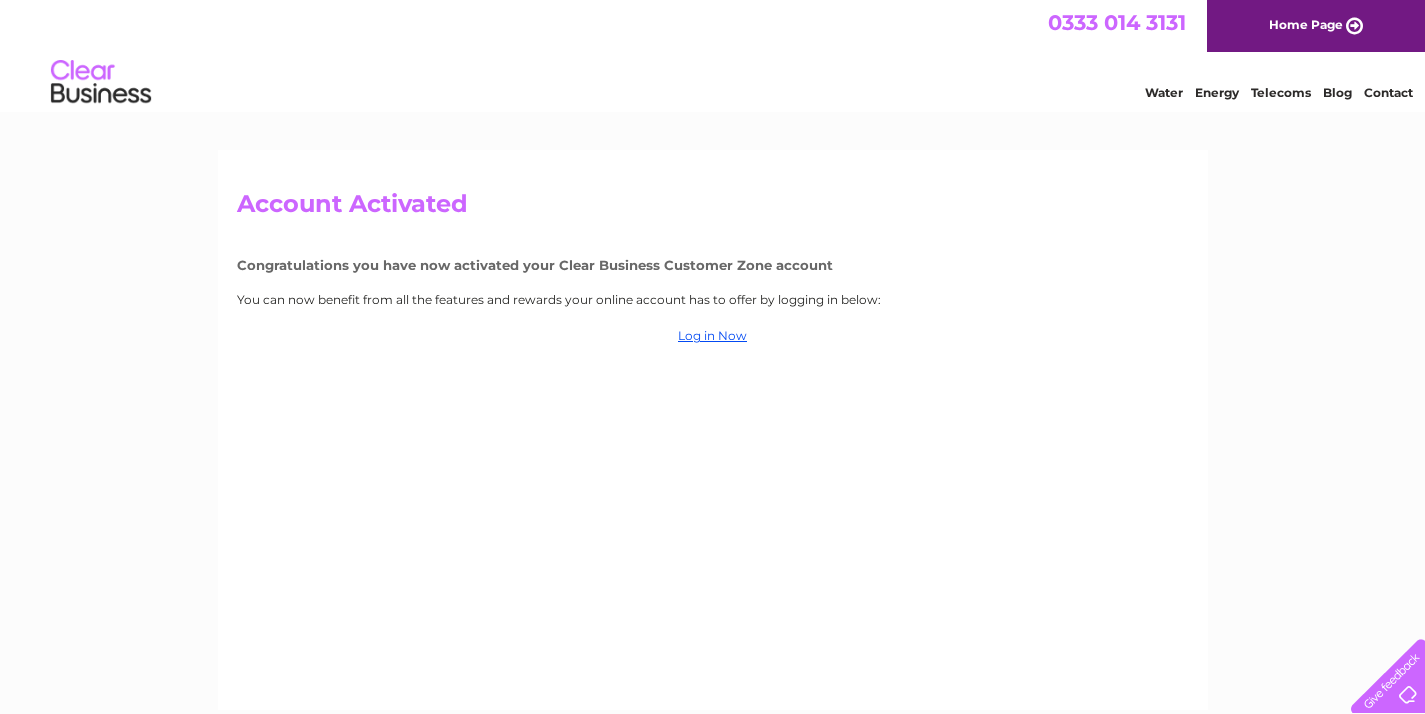 click on "Account Activated
Congratulations you have now activated your Clear Business Customer Zone account
You can now benefit from all the features and rewards your online account has to offer by logging in below:
Log in Now" at bounding box center (713, 430) 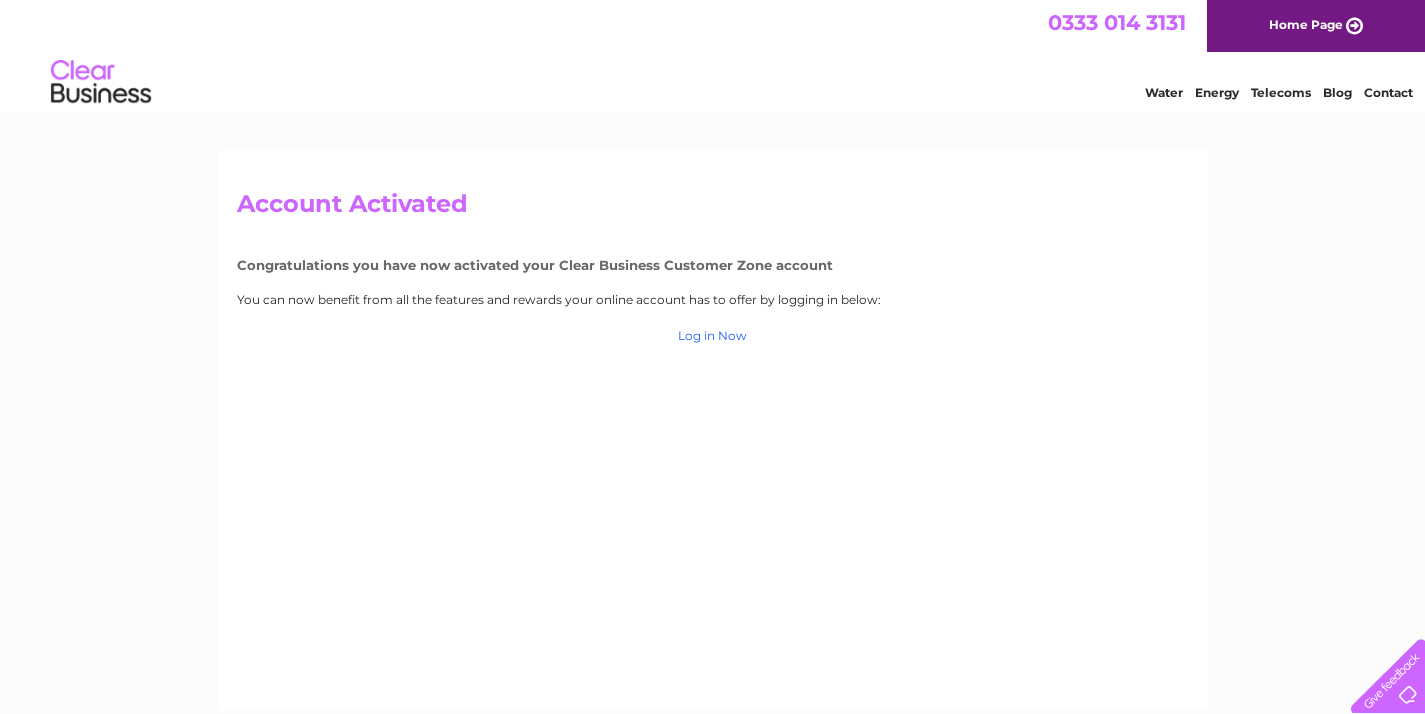 click on "Log in Now" at bounding box center [712, 335] 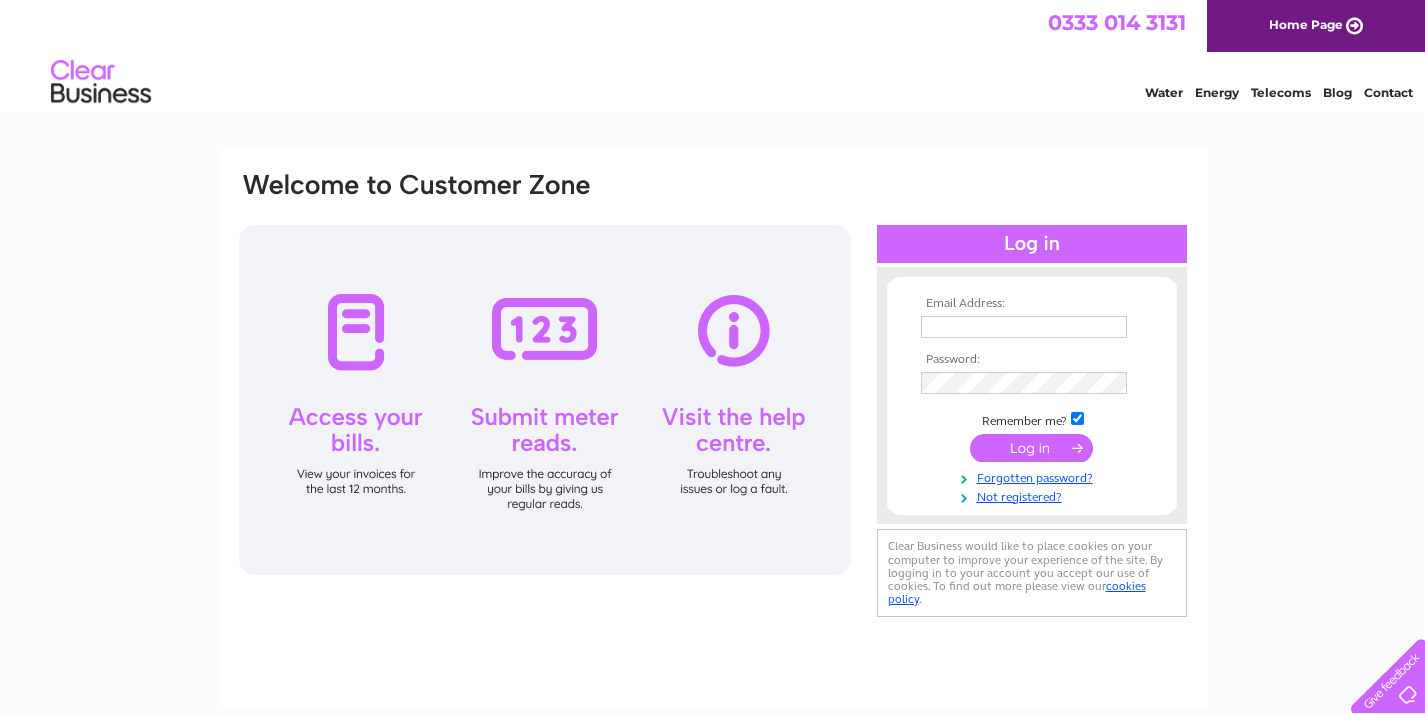 scroll, scrollTop: 0, scrollLeft: 0, axis: both 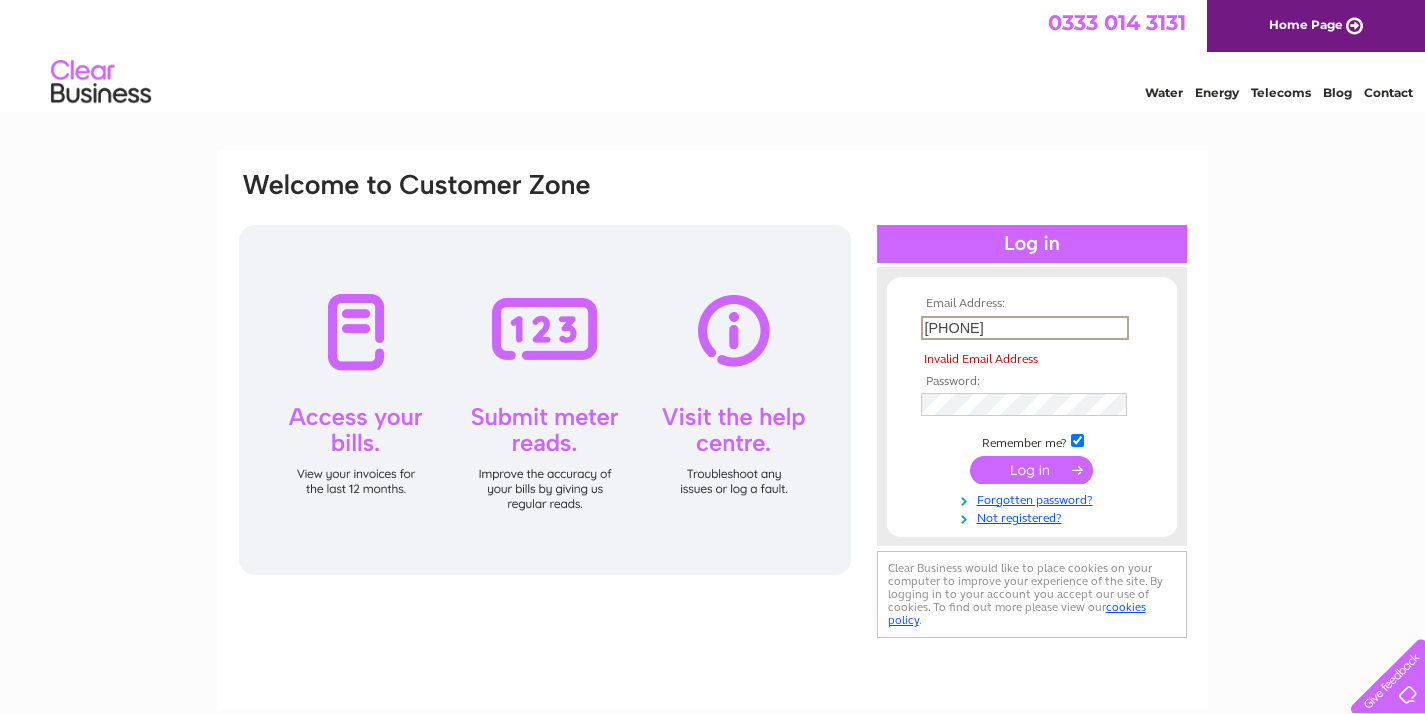 drag, startPoint x: 1037, startPoint y: 331, endPoint x: 884, endPoint y: 331, distance: 153 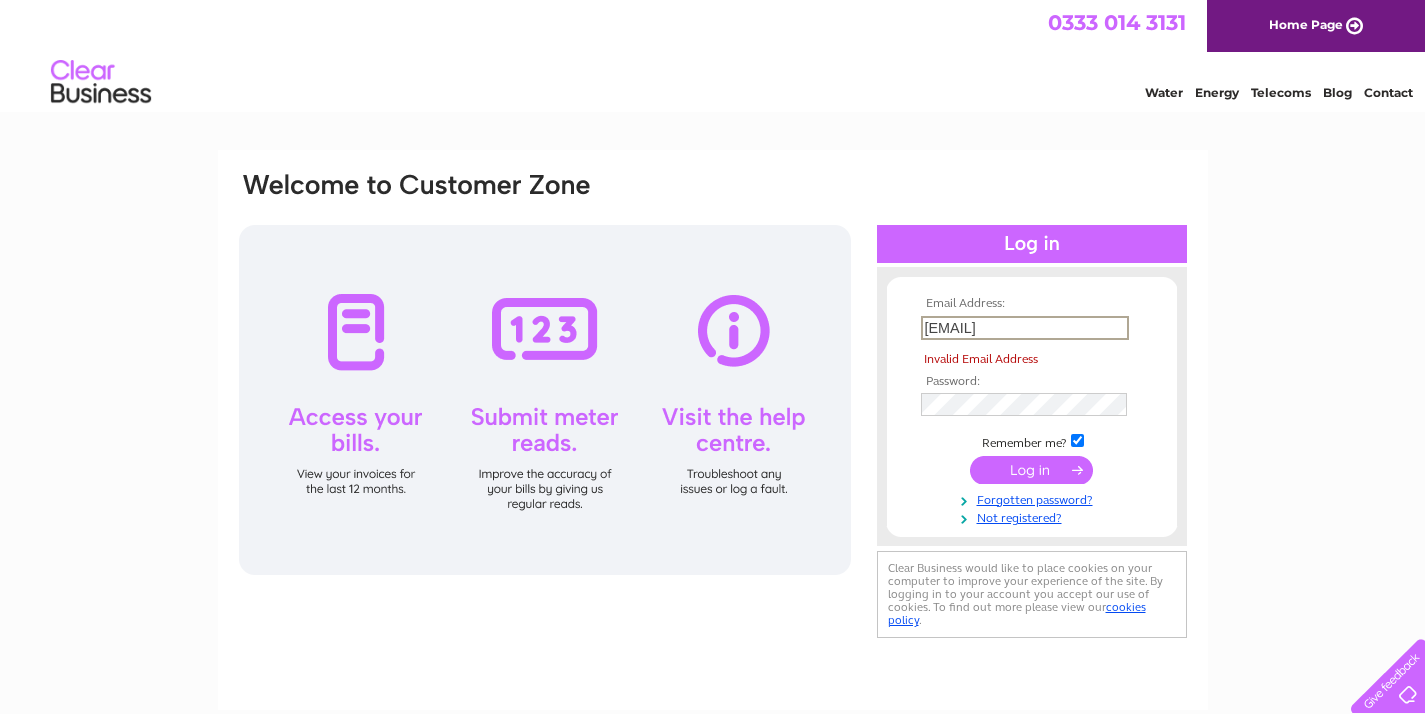 type on "[EMAIL]" 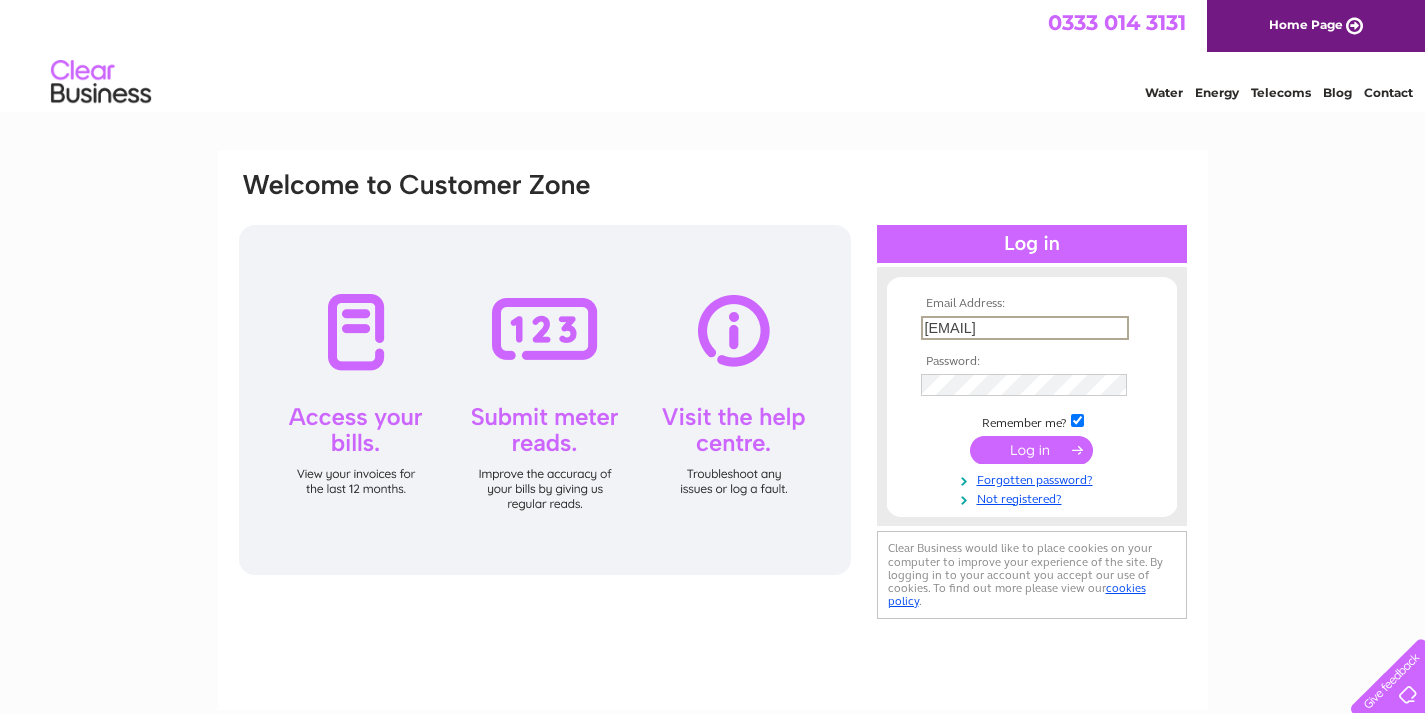 click at bounding box center (1031, 450) 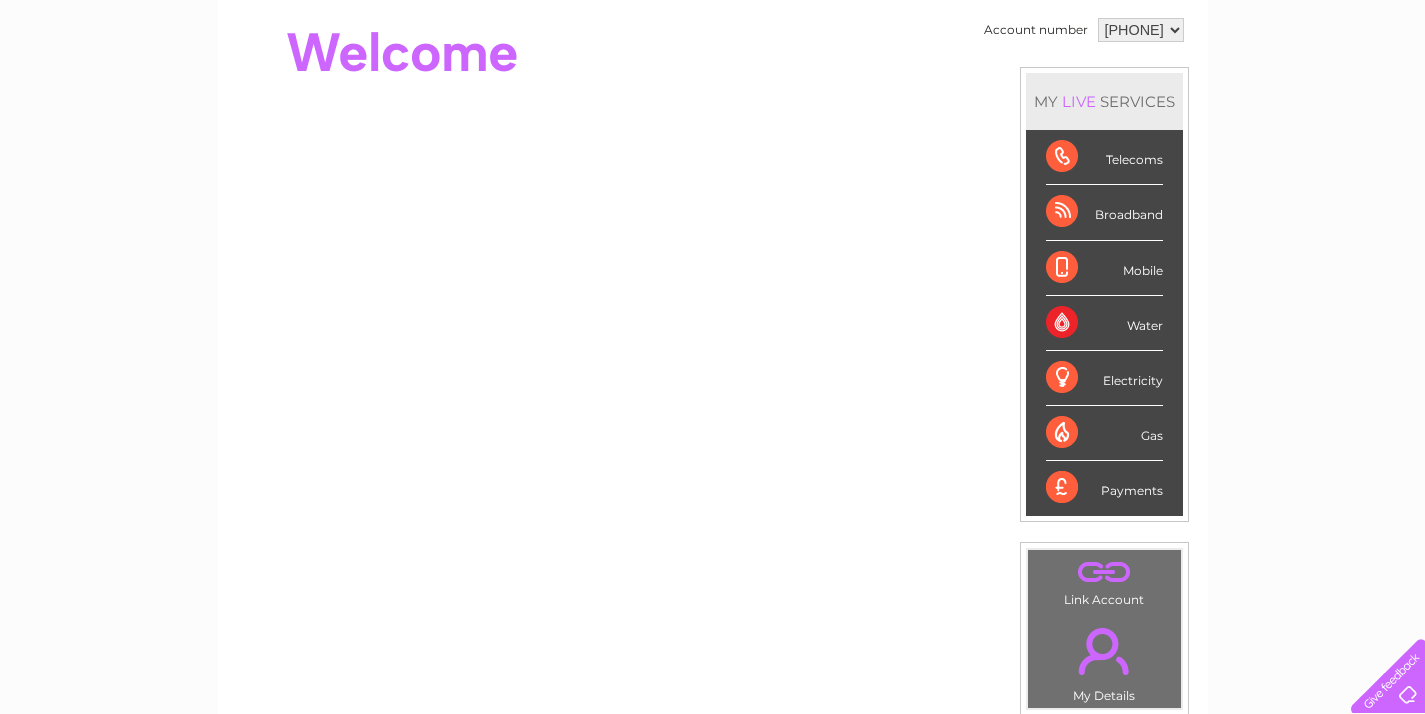 scroll, scrollTop: 180, scrollLeft: 0, axis: vertical 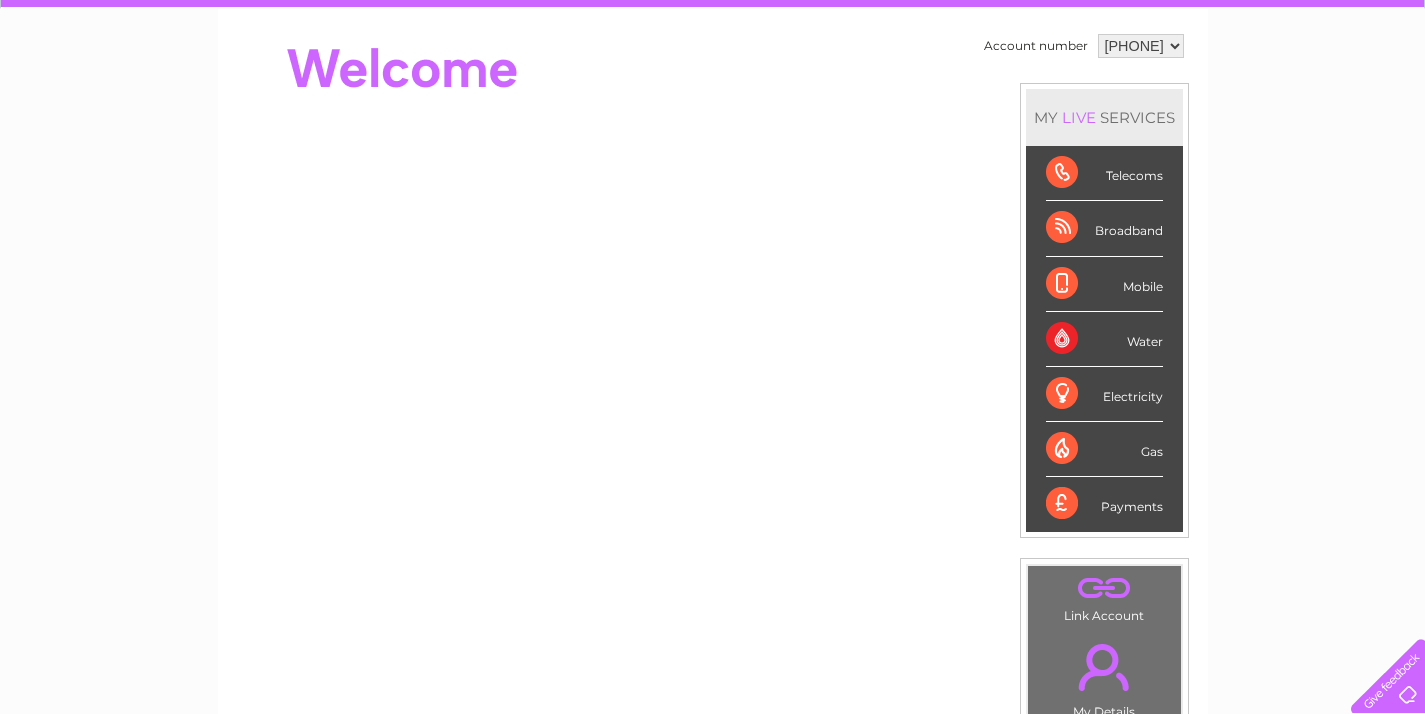 click on "Telecoms" at bounding box center (1104, 173) 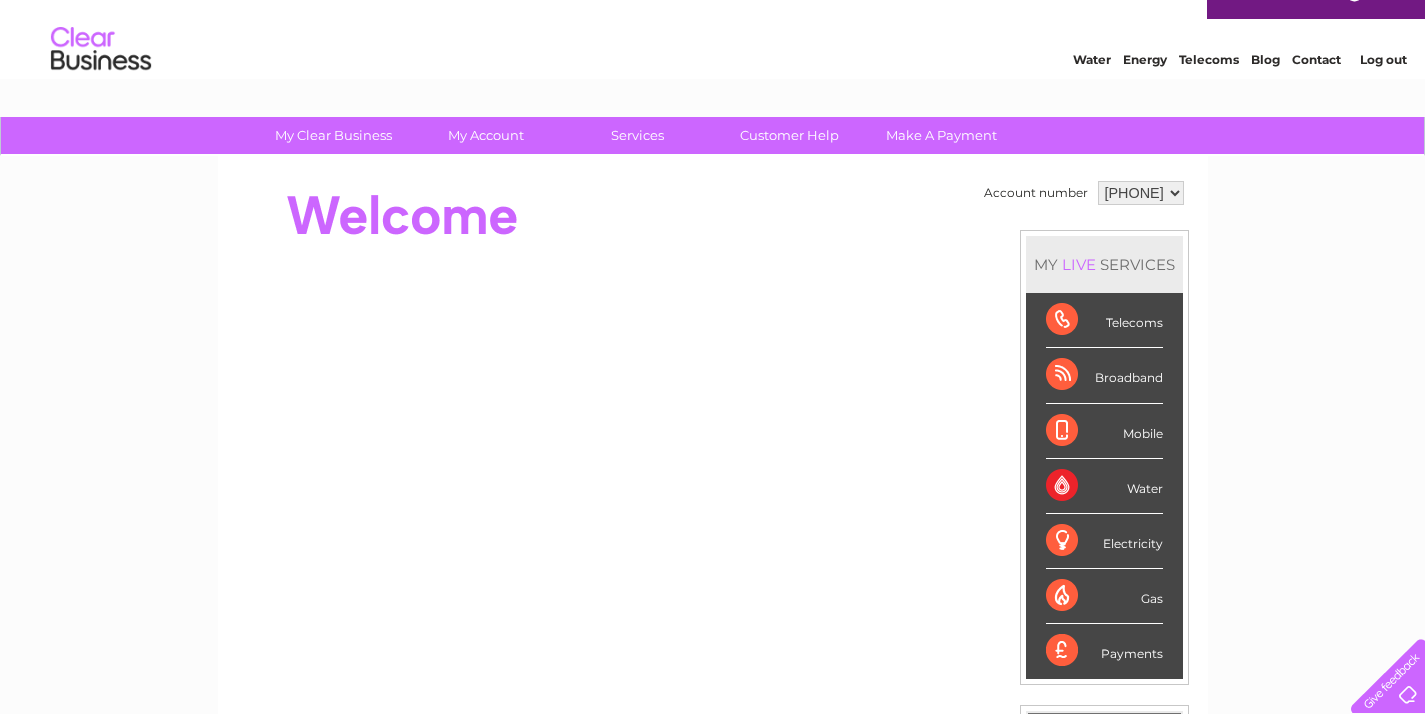 scroll, scrollTop: 0, scrollLeft: 0, axis: both 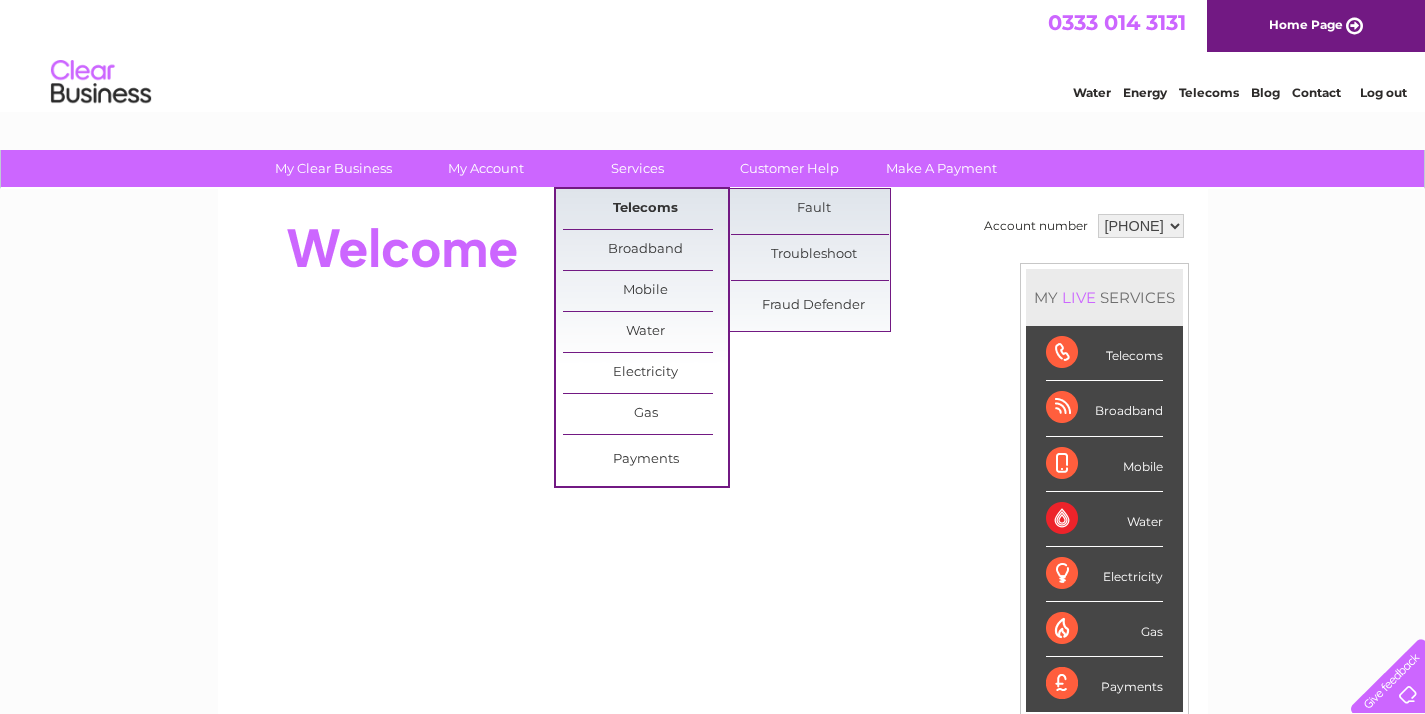 click on "Telecoms" at bounding box center (645, 209) 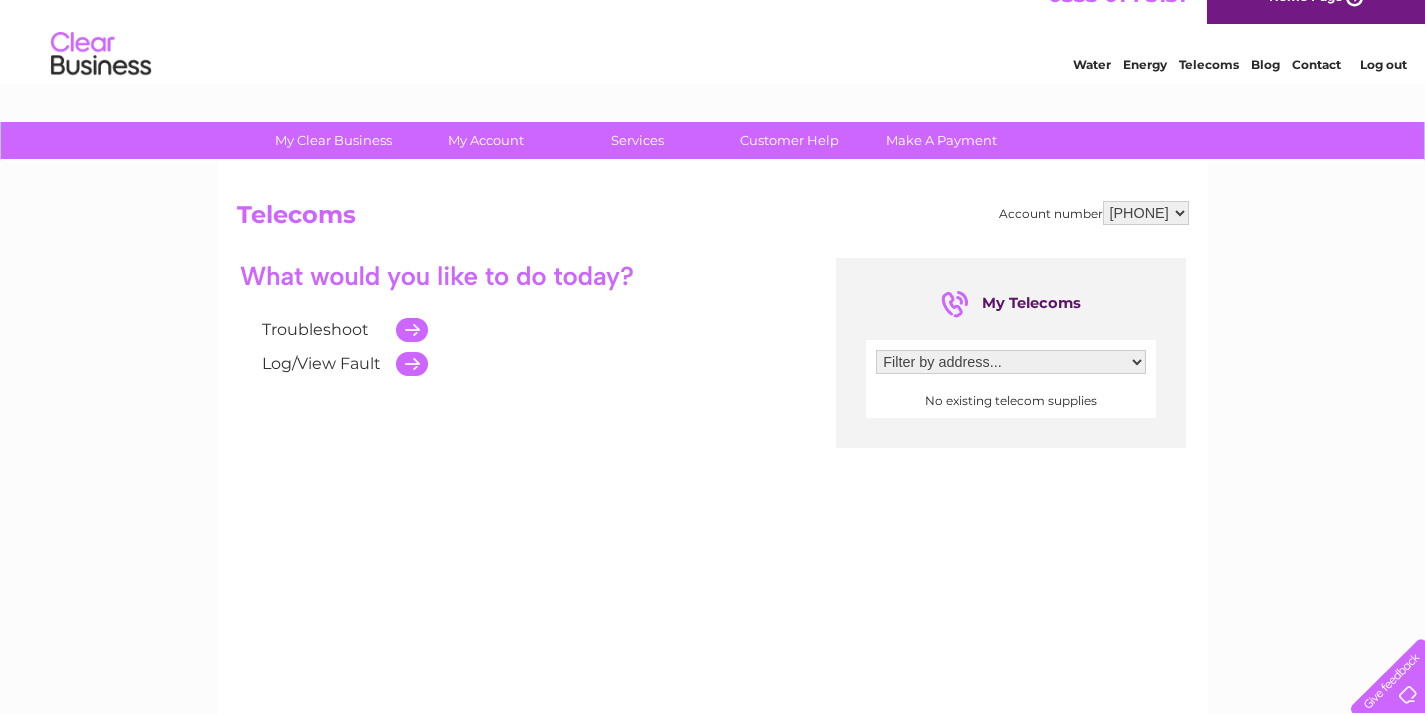 scroll, scrollTop: 0, scrollLeft: 0, axis: both 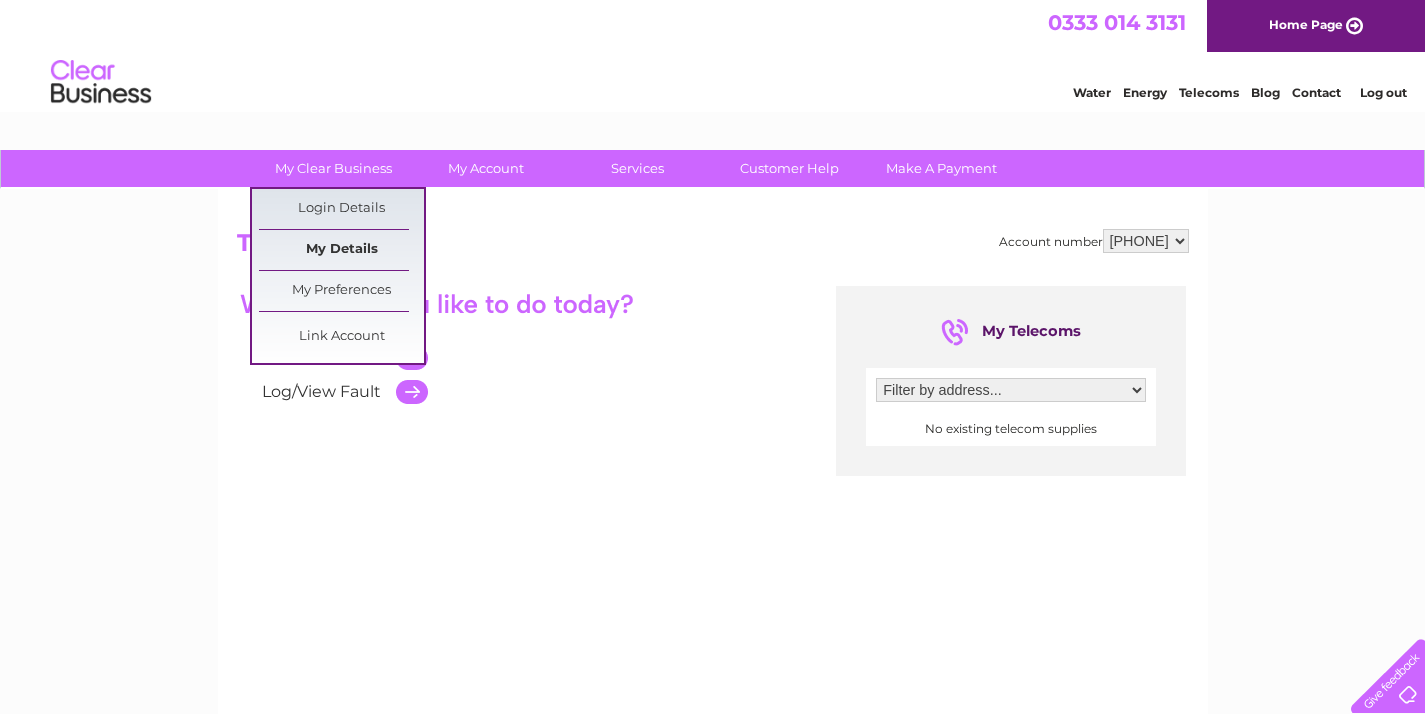 click on "My Details" at bounding box center [341, 250] 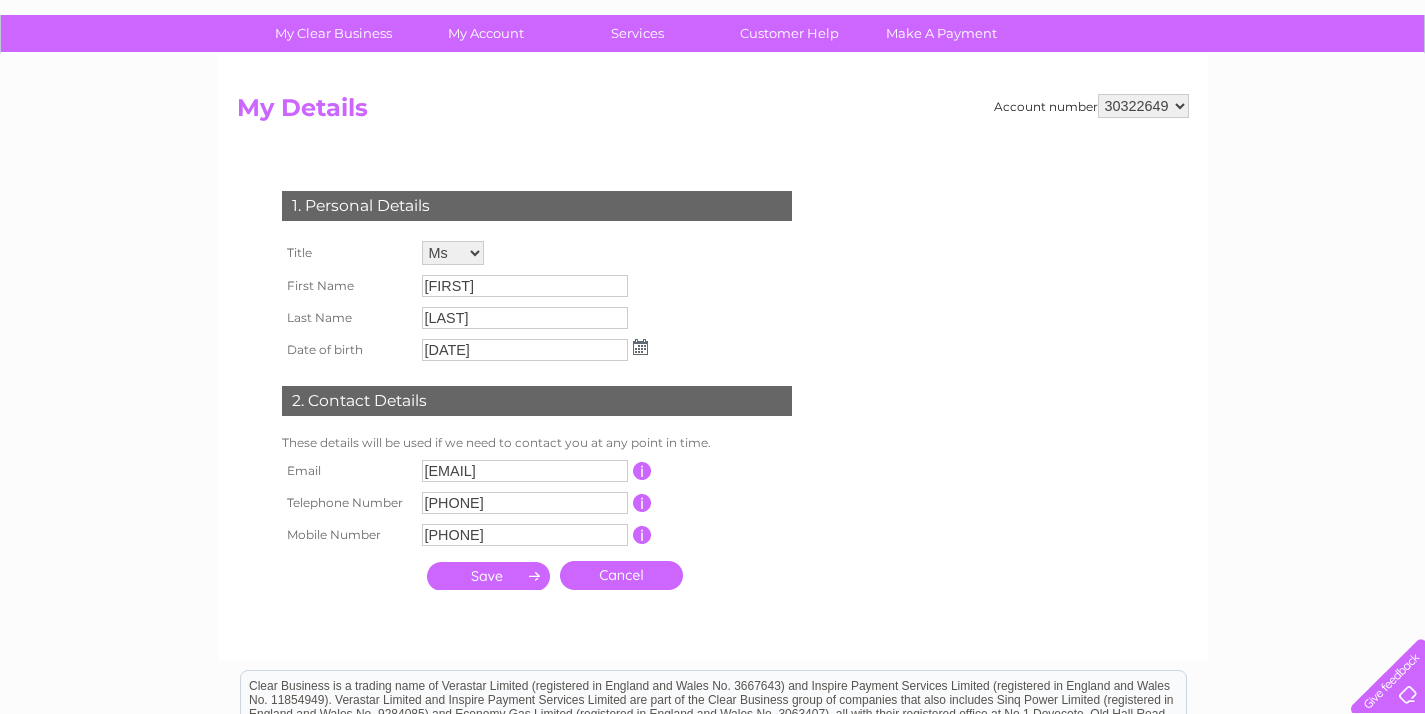 scroll, scrollTop: 0, scrollLeft: 0, axis: both 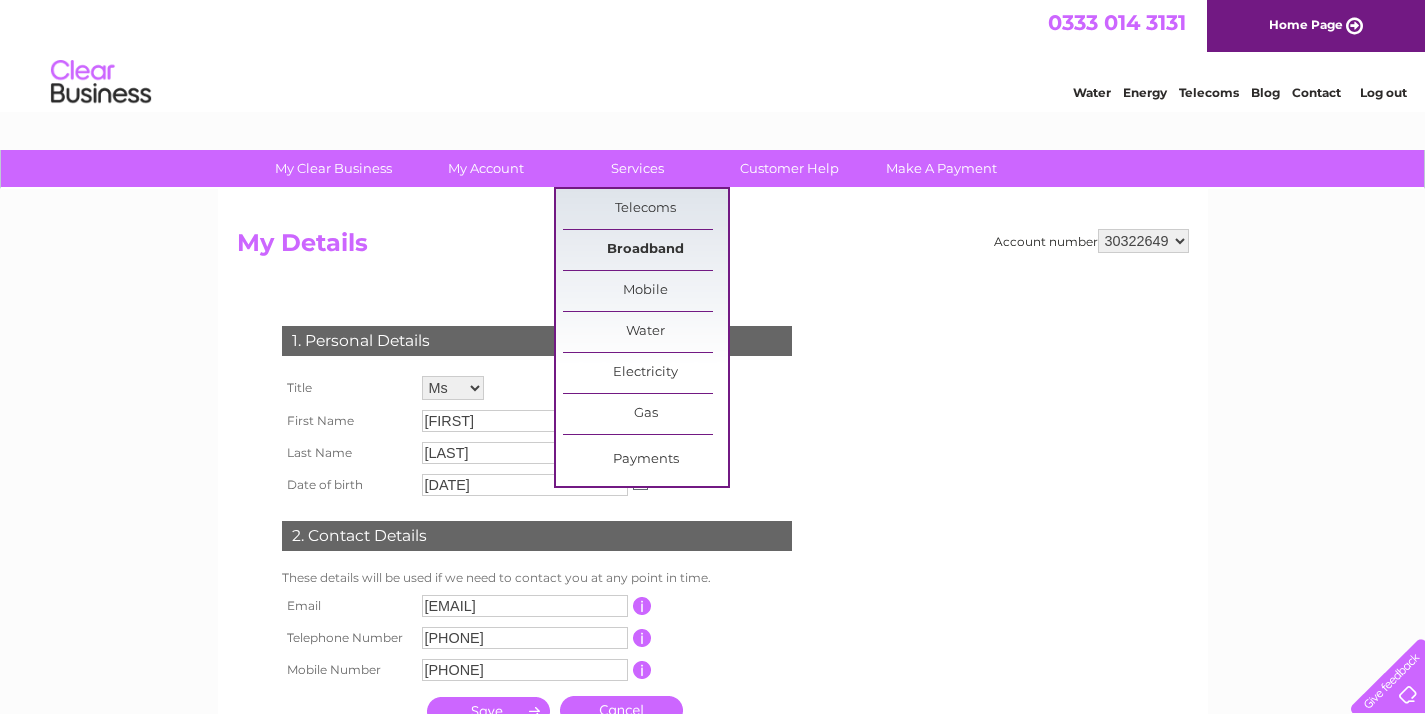 click on "Broadband" at bounding box center (645, 250) 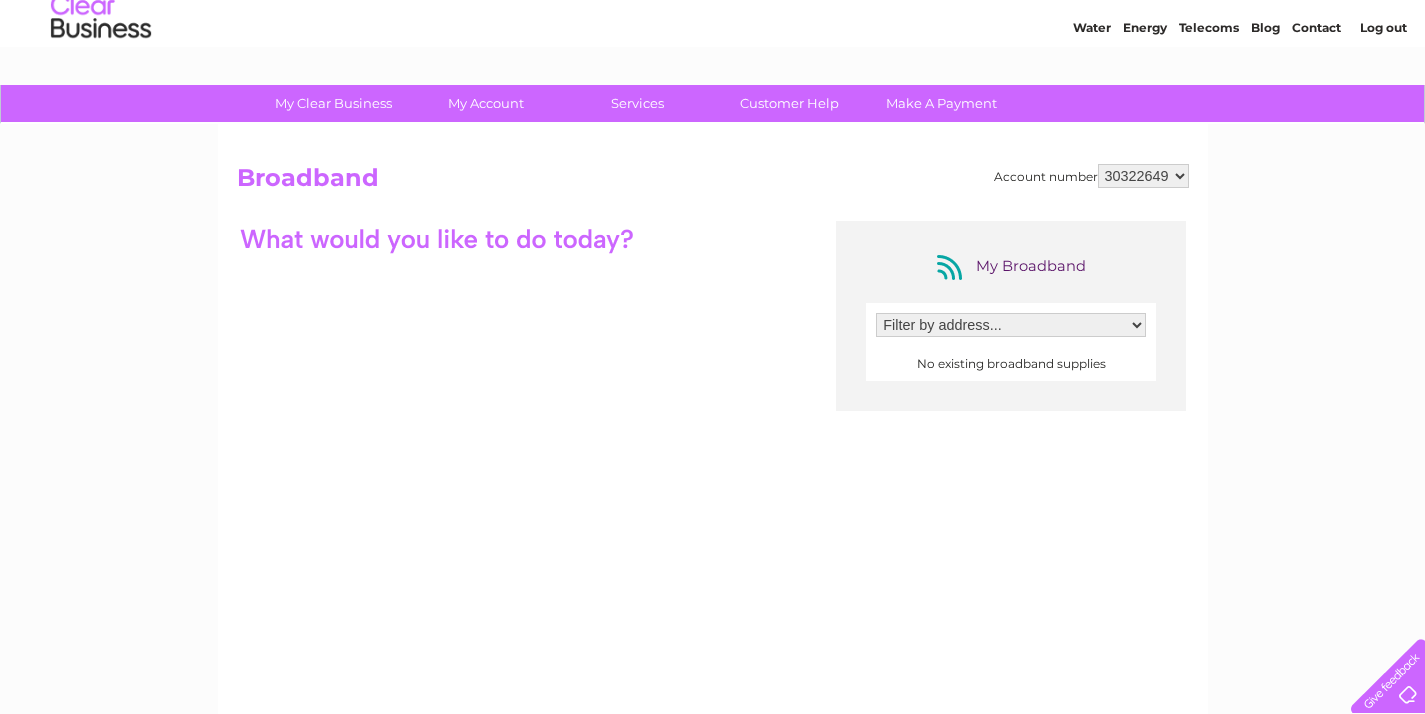 scroll, scrollTop: 63, scrollLeft: 0, axis: vertical 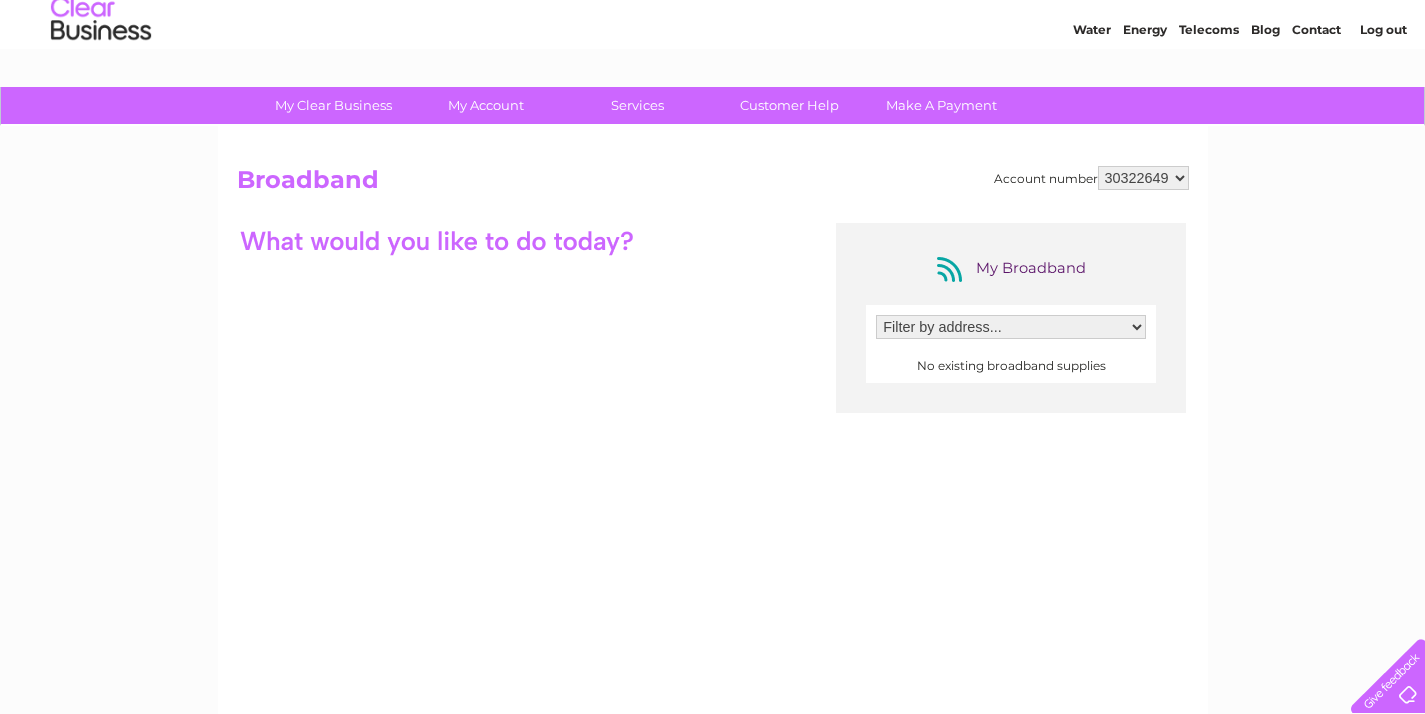 click on "My Broadband
Filter by address...
No existing broadband supplies" at bounding box center [713, 418] 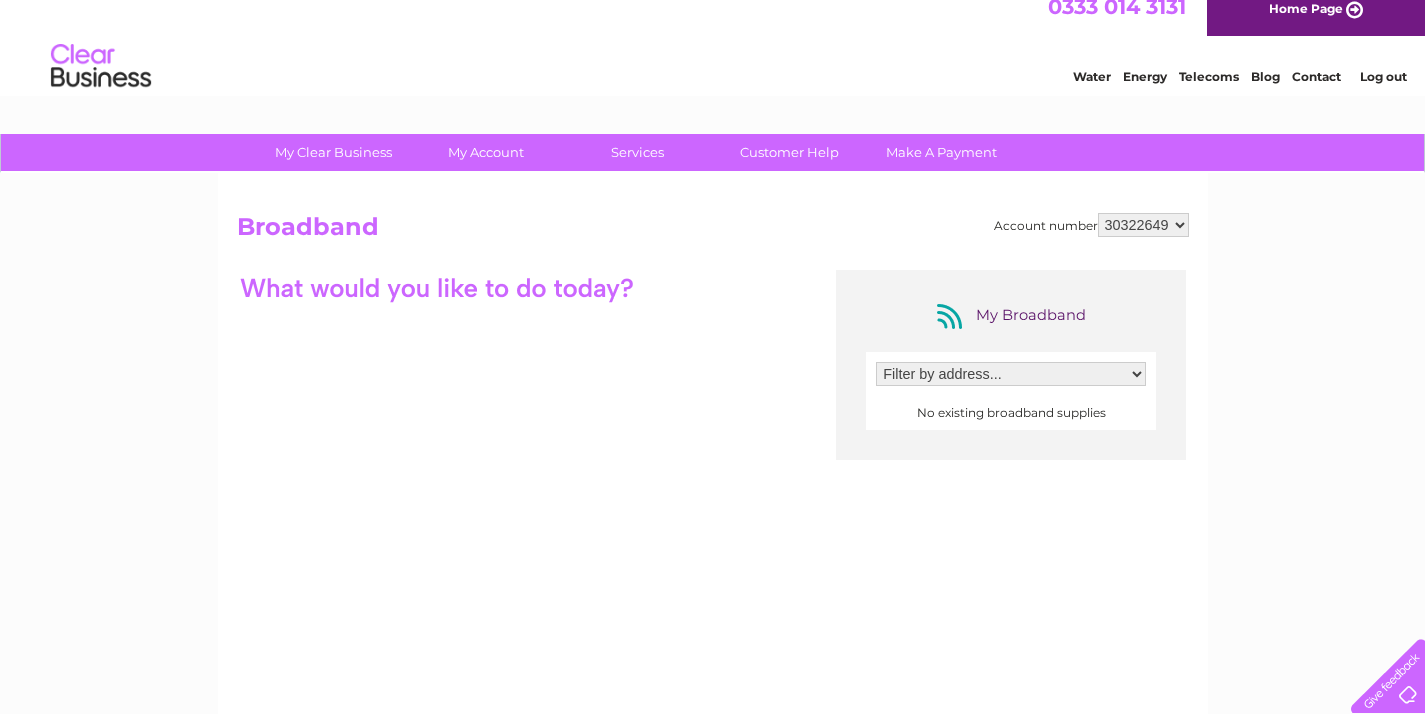scroll, scrollTop: 0, scrollLeft: 0, axis: both 